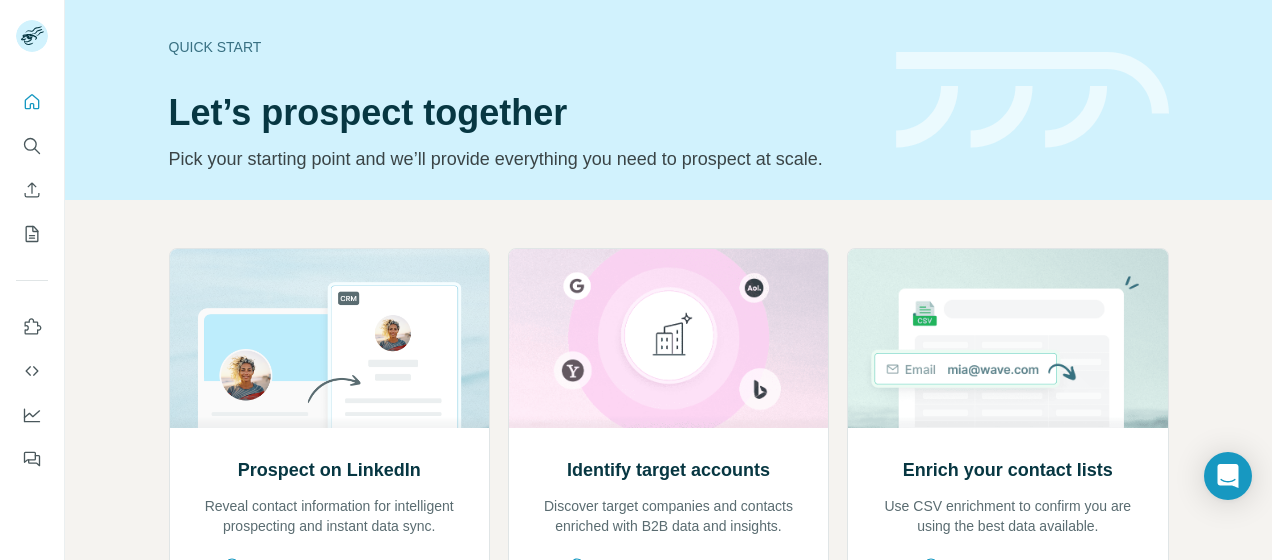 scroll, scrollTop: 0, scrollLeft: 0, axis: both 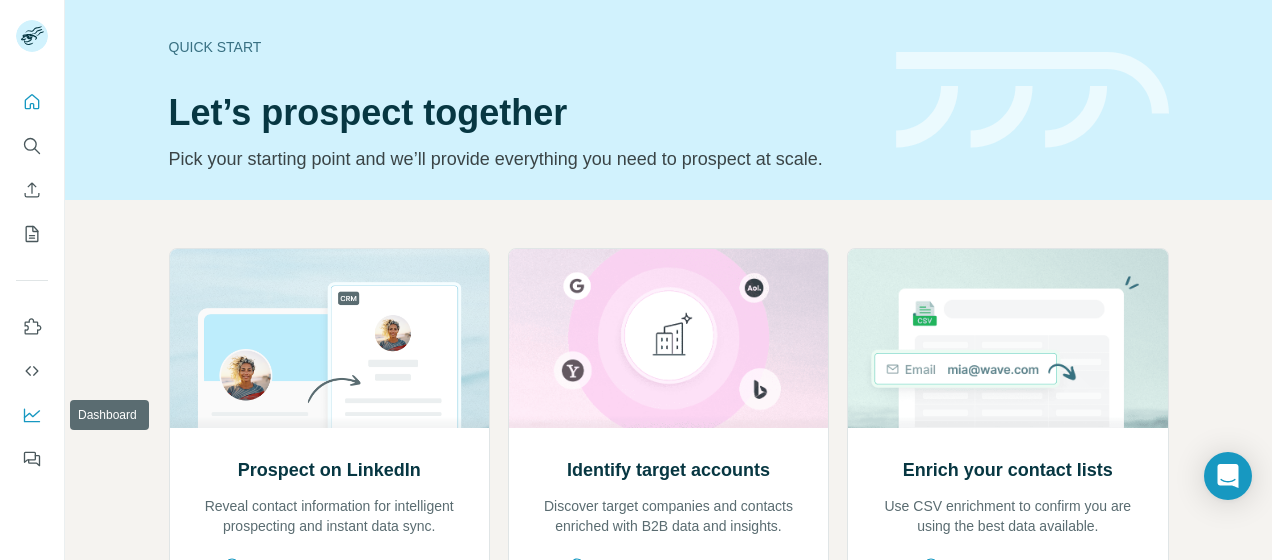click 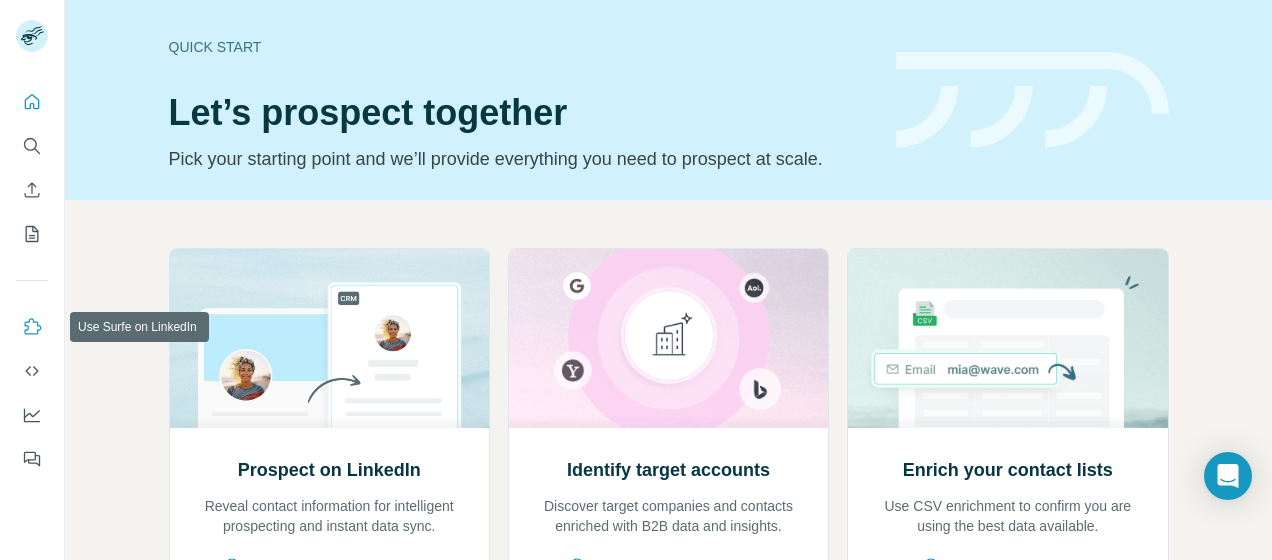 click 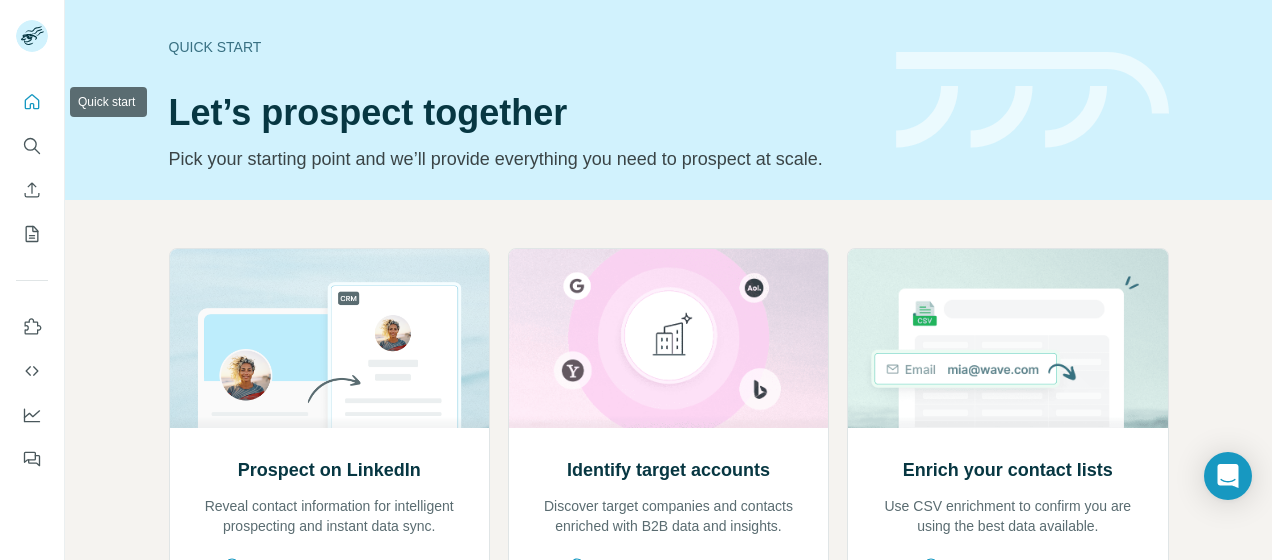 click 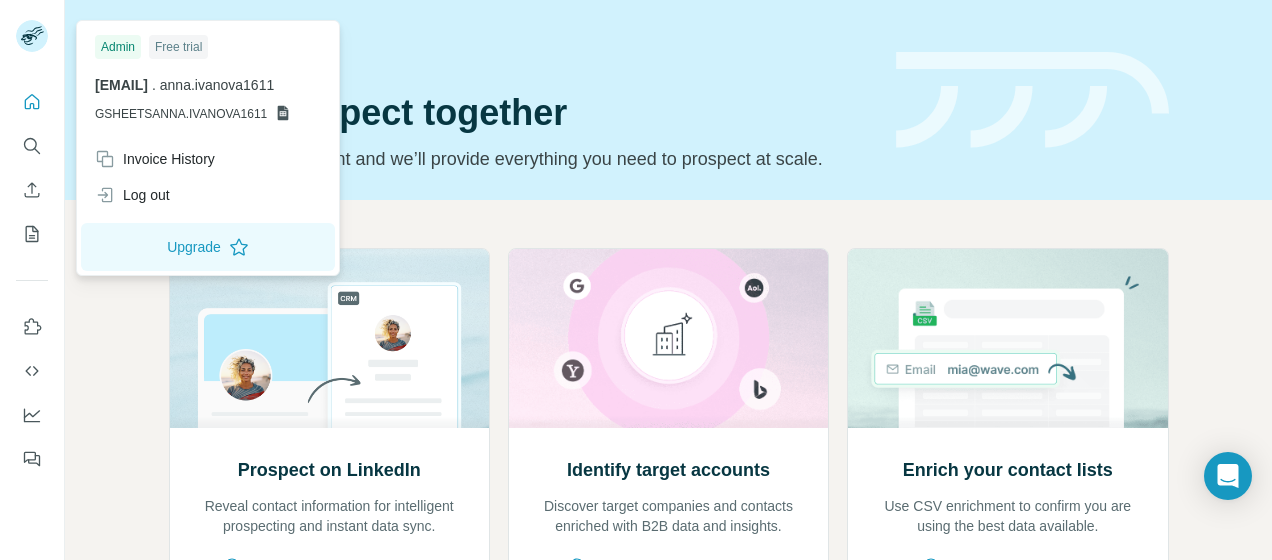 click 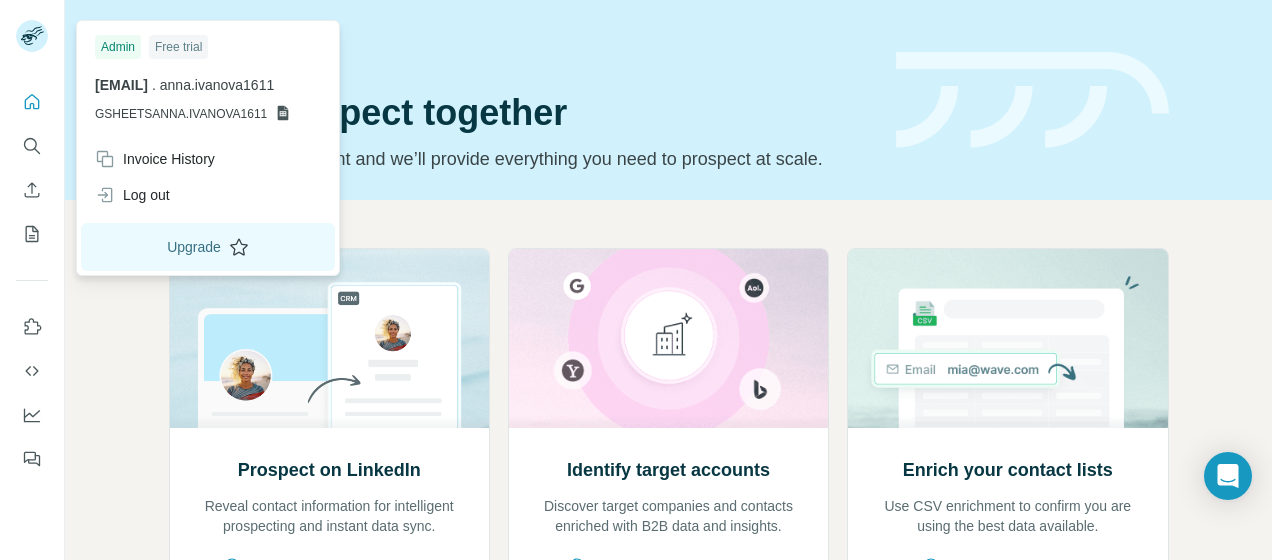 click on "Upgrade" at bounding box center [208, 247] 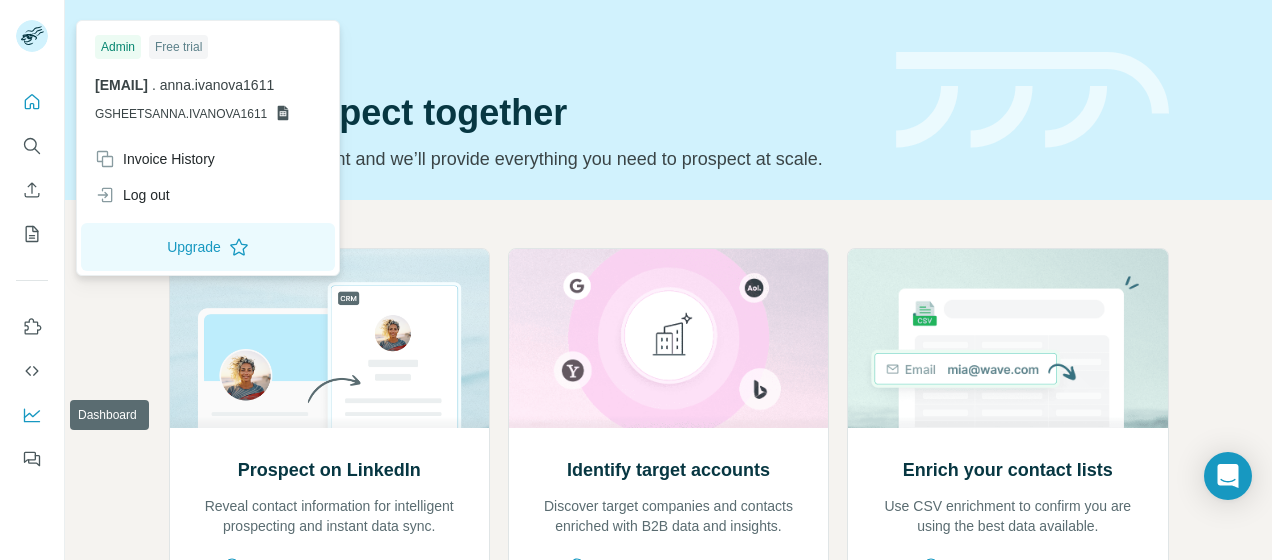 click 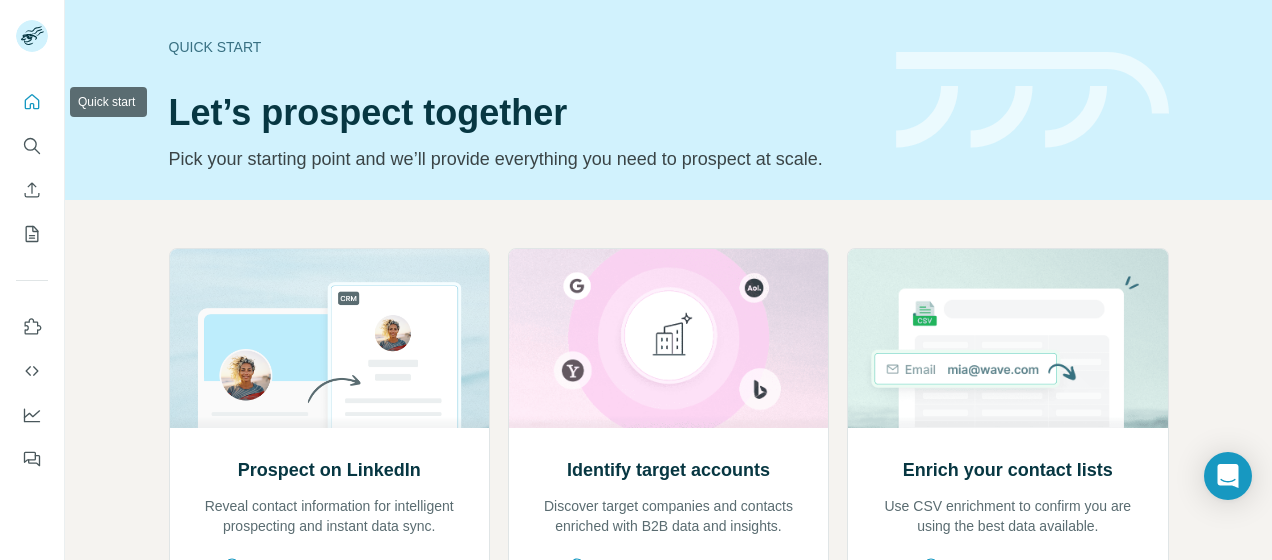 click 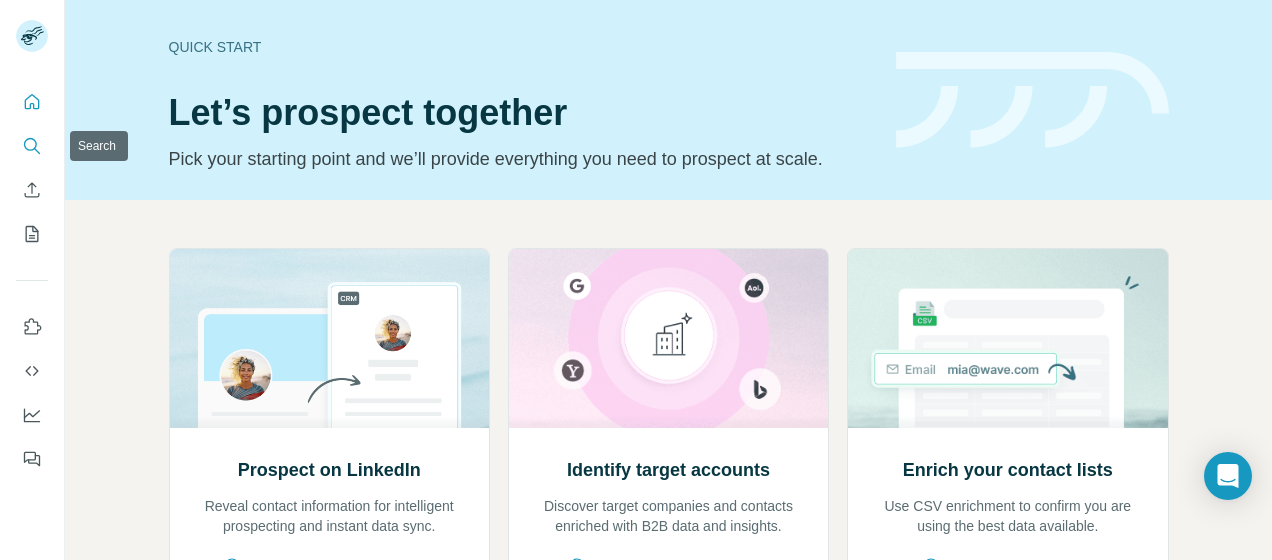 click 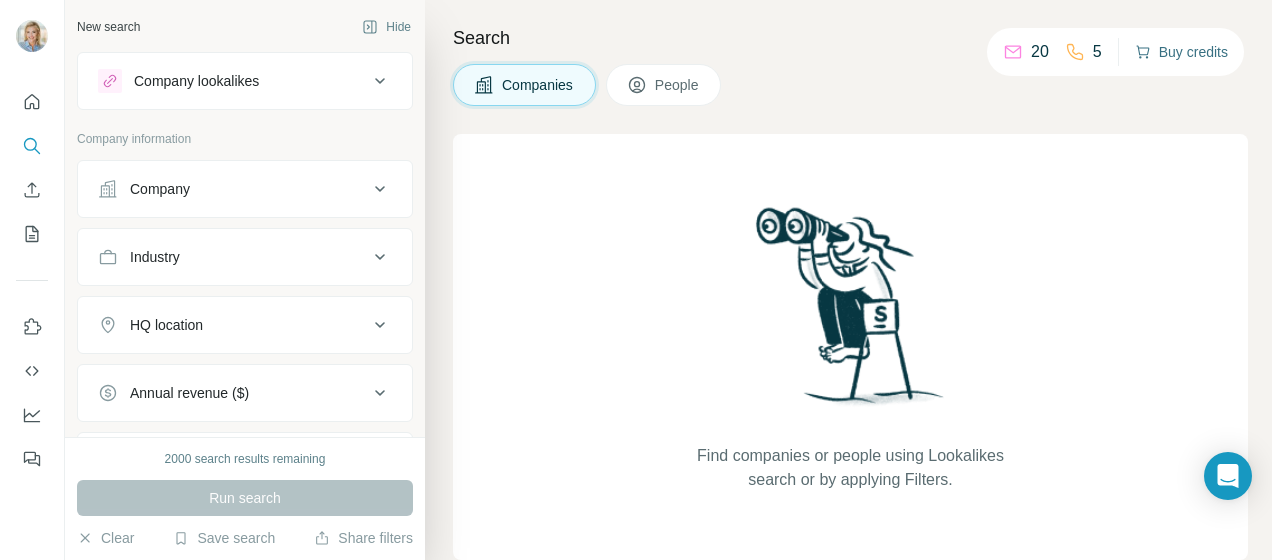 click on "Buy credits" at bounding box center (1181, 52) 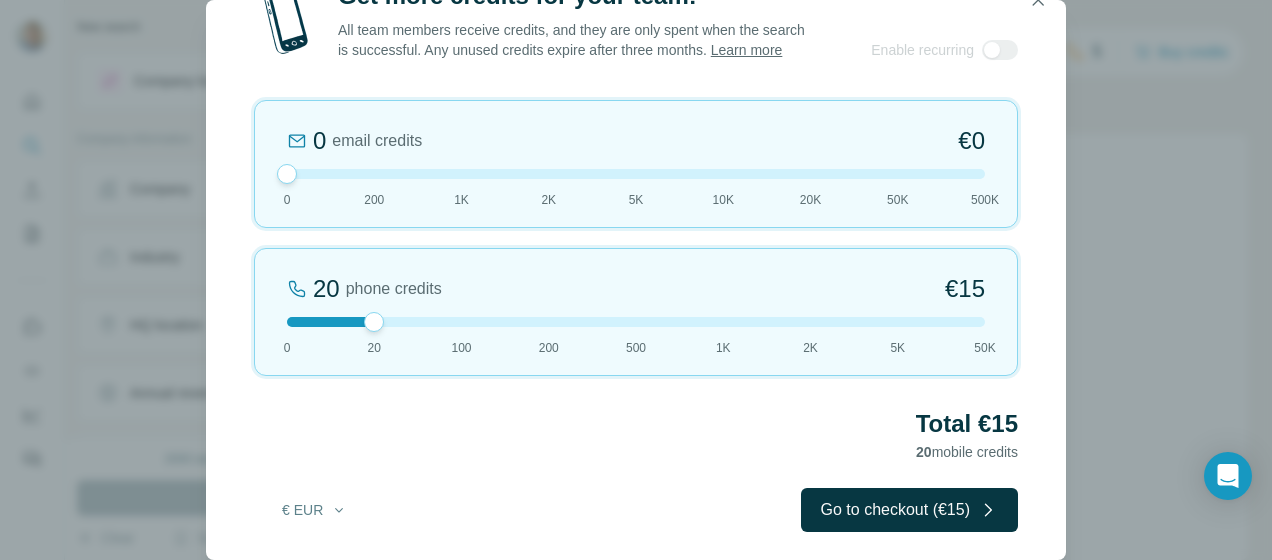 drag, startPoint x: 370, startPoint y: 198, endPoint x: 322, endPoint y: 197, distance: 48.010414 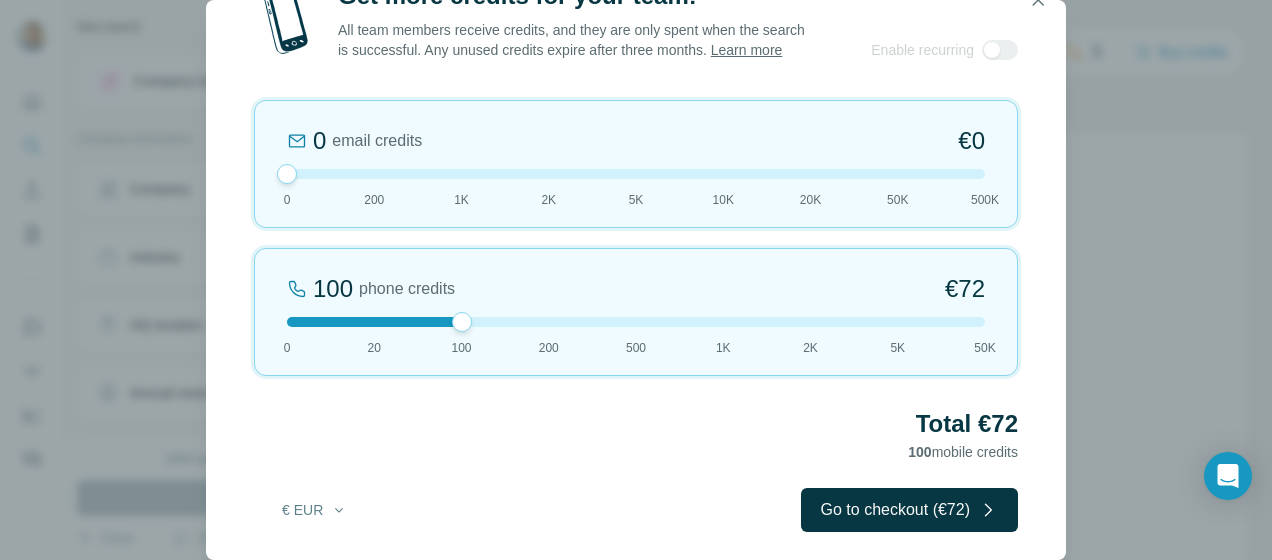 click at bounding box center [636, 322] 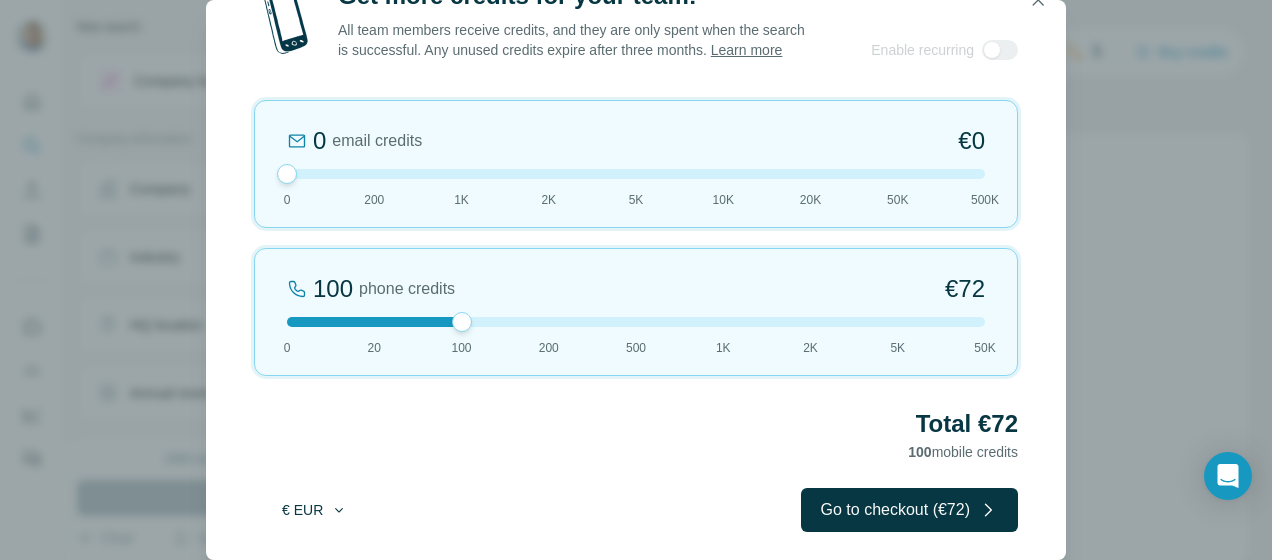 click 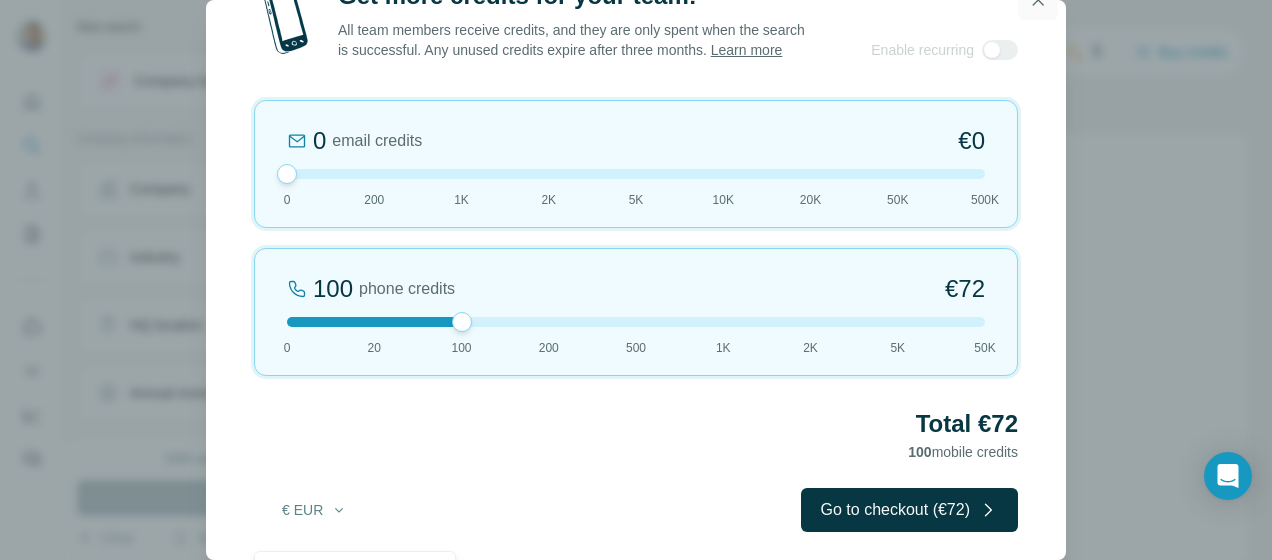 click 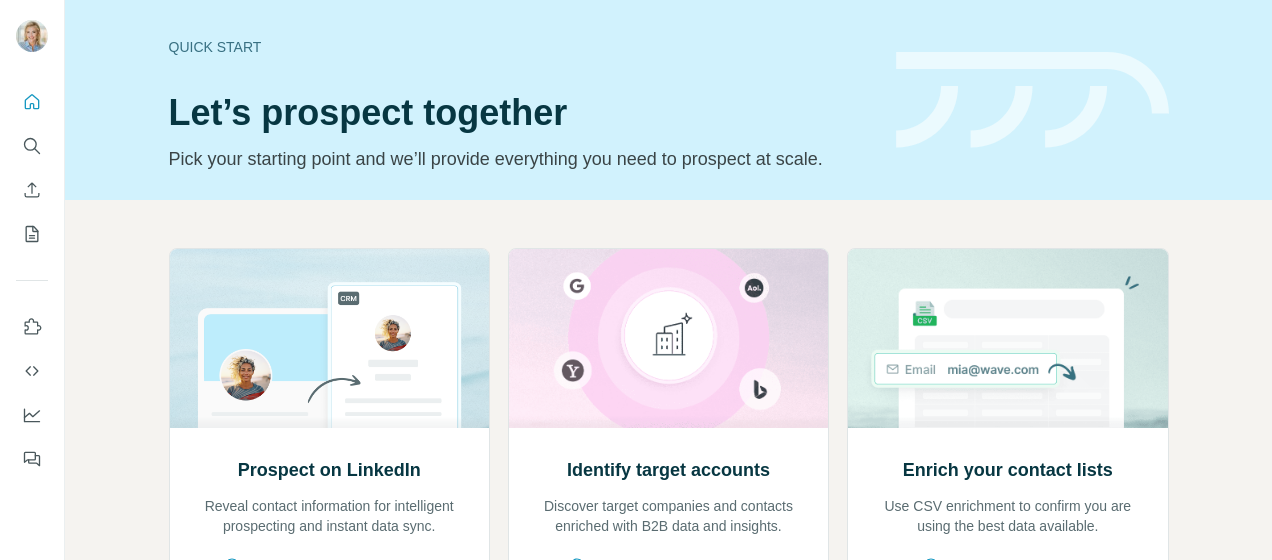 scroll, scrollTop: 0, scrollLeft: 0, axis: both 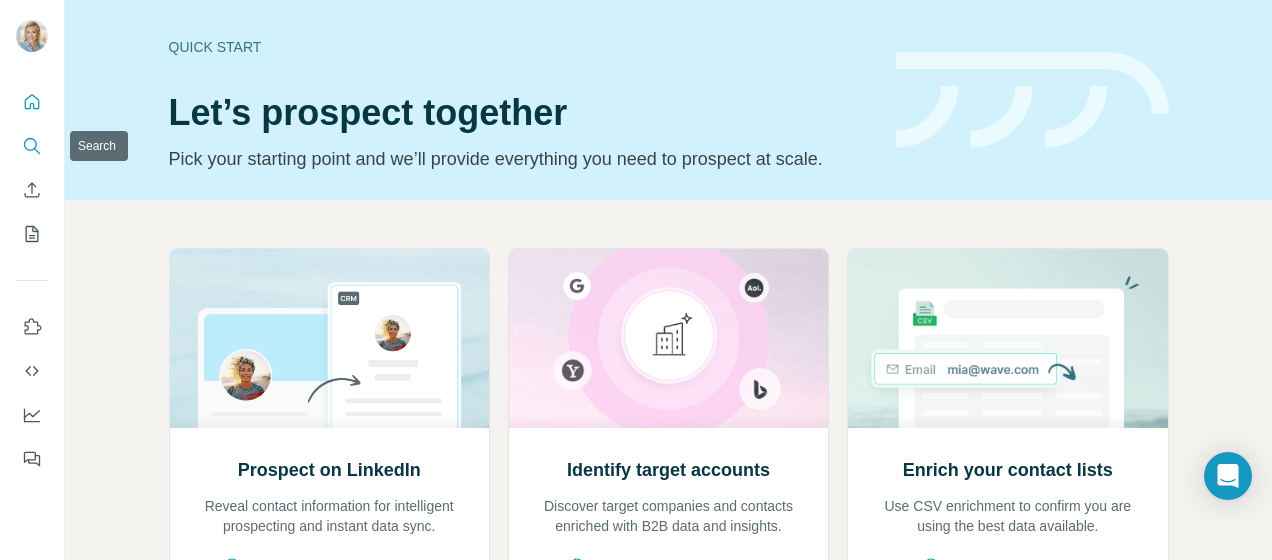 click 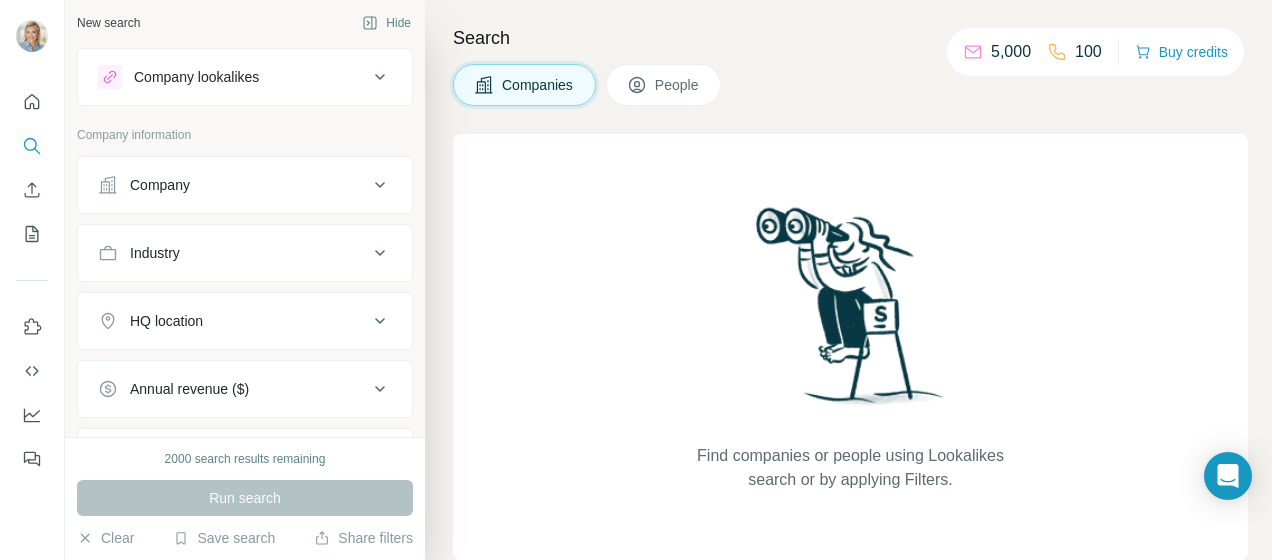 scroll, scrollTop: 0, scrollLeft: 0, axis: both 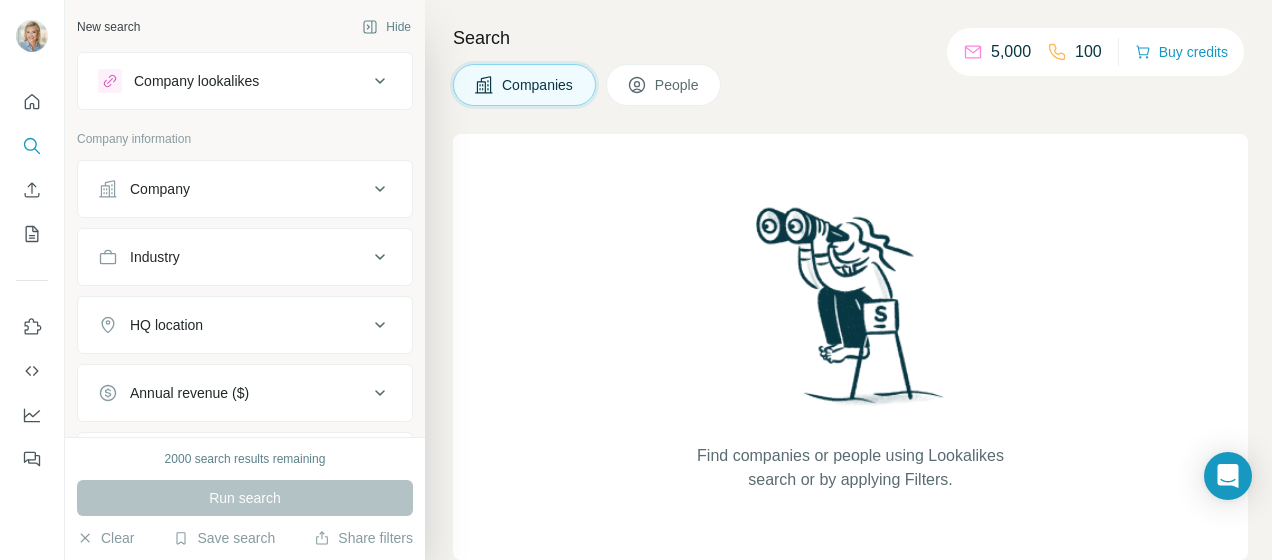 click on "People" at bounding box center (678, 85) 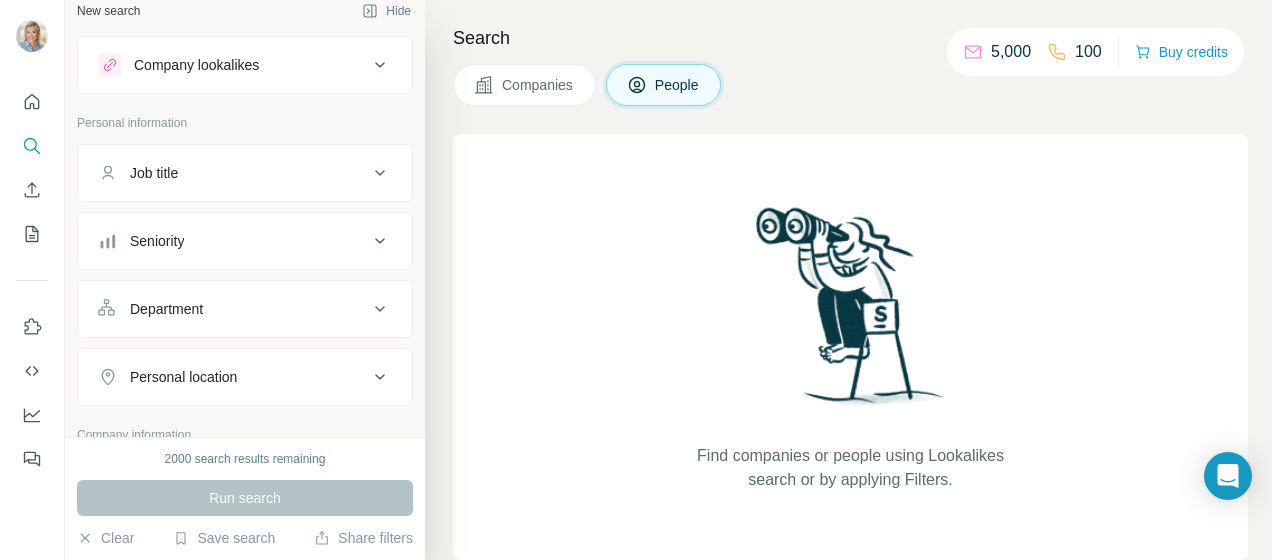 scroll, scrollTop: 0, scrollLeft: 0, axis: both 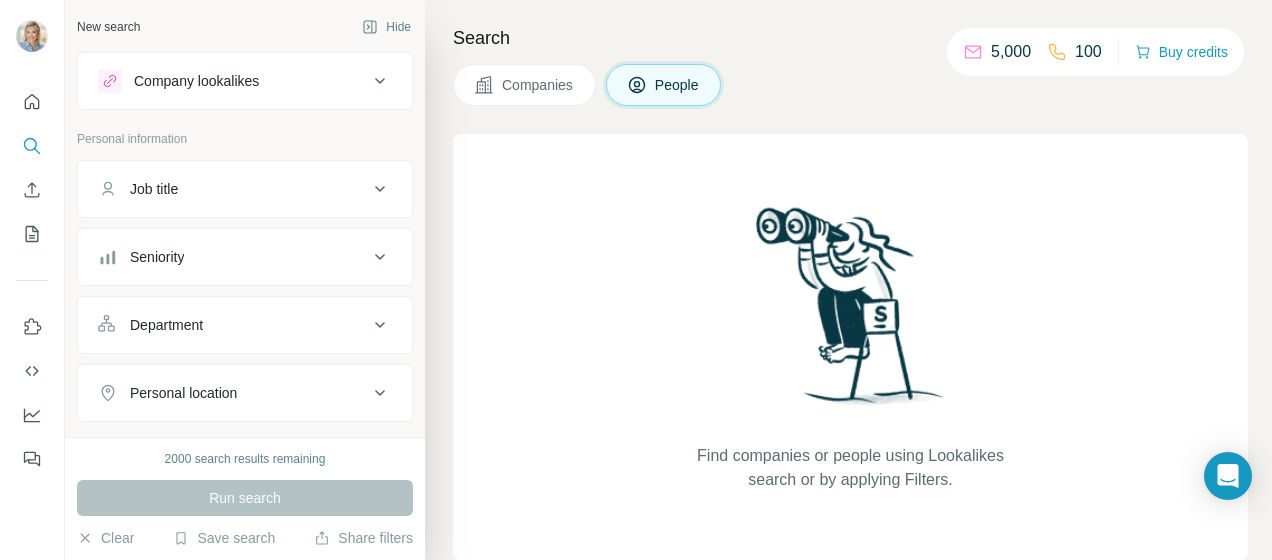 click on "Company lookalikes" at bounding box center [245, 81] 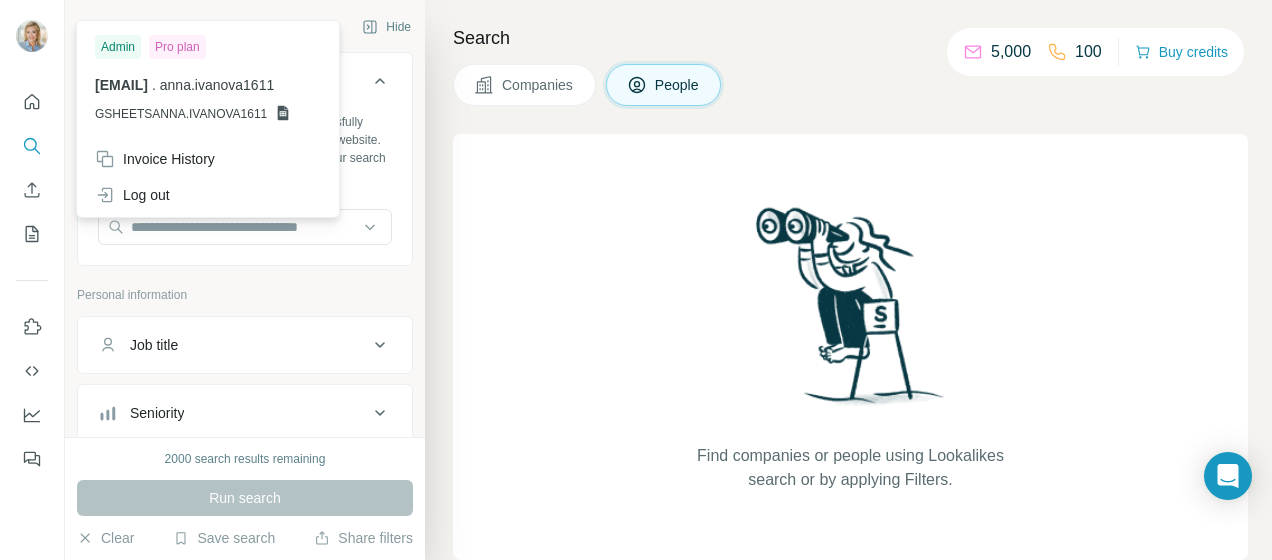click at bounding box center (35, 39) 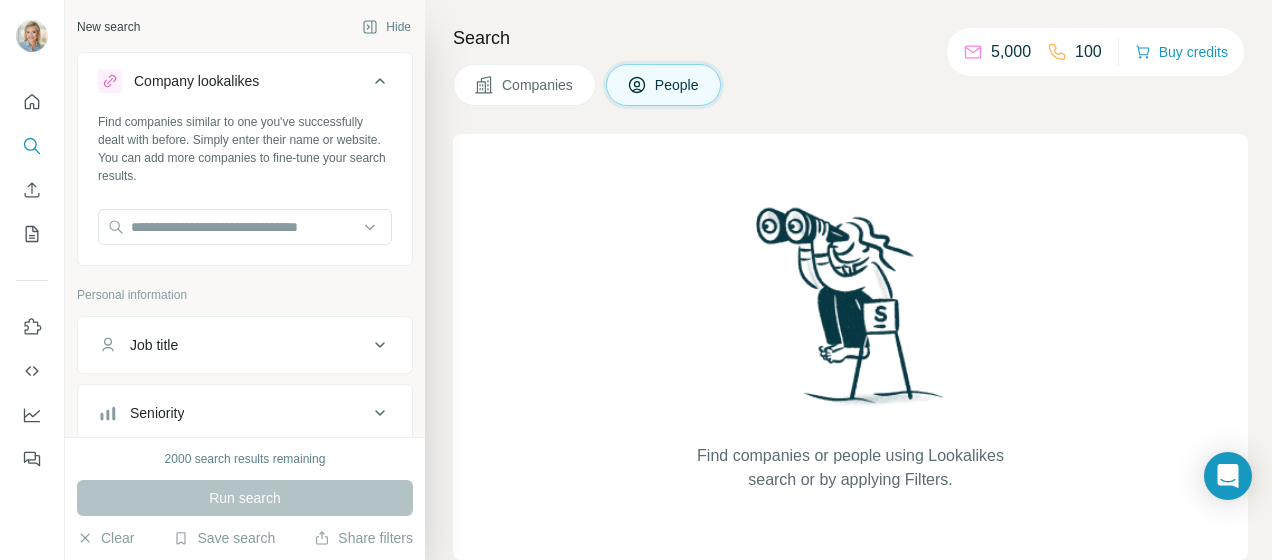click on "Search" at bounding box center [850, 38] 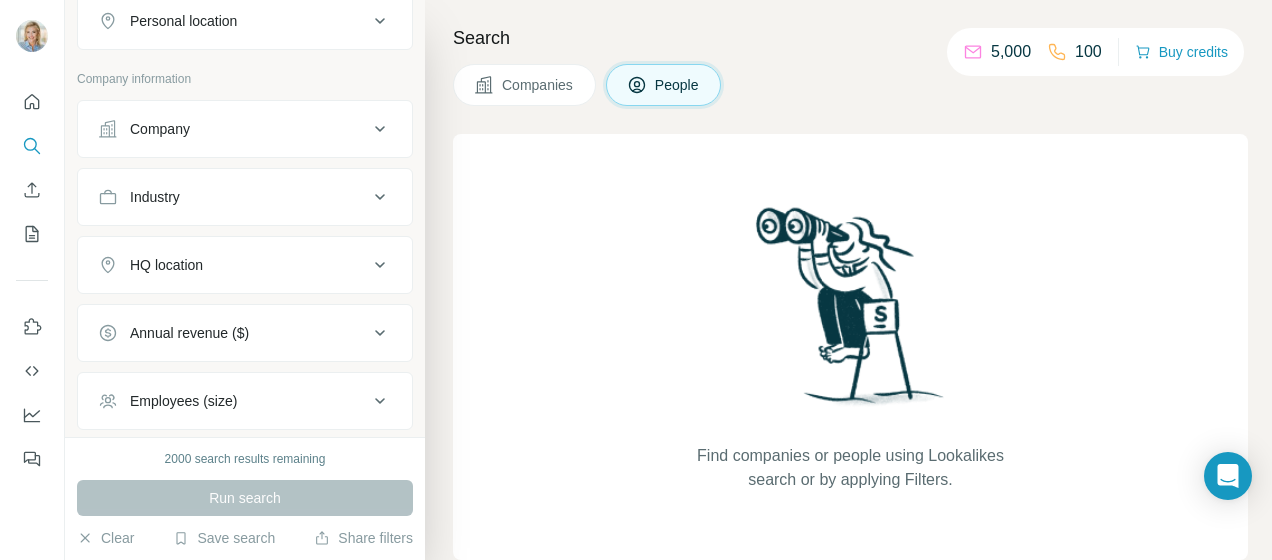 scroll, scrollTop: 600, scrollLeft: 0, axis: vertical 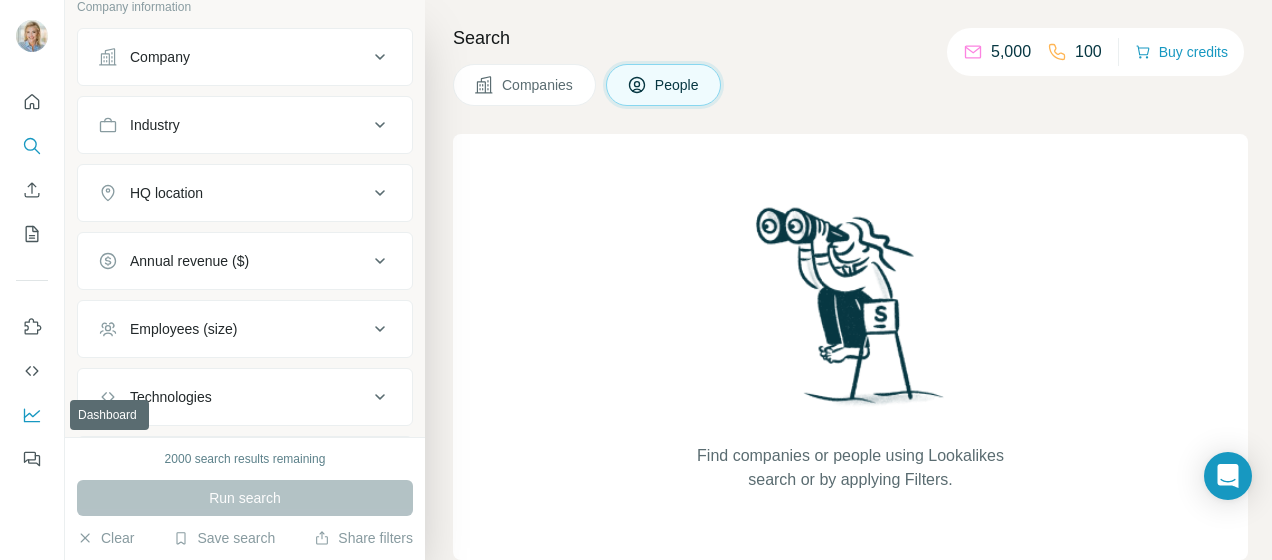 click 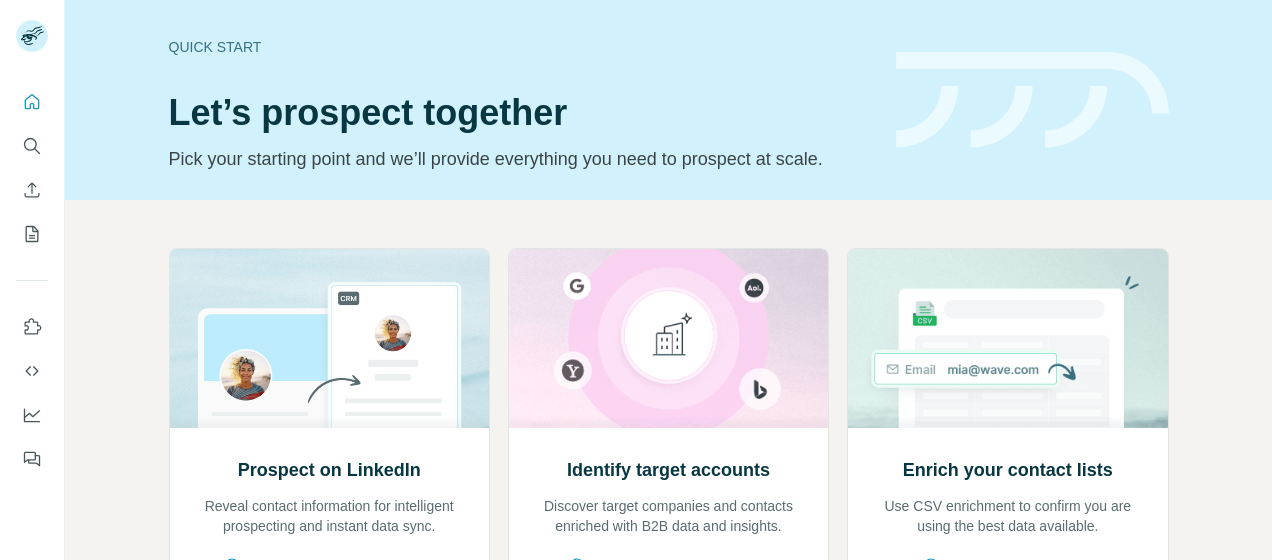 scroll, scrollTop: 0, scrollLeft: 0, axis: both 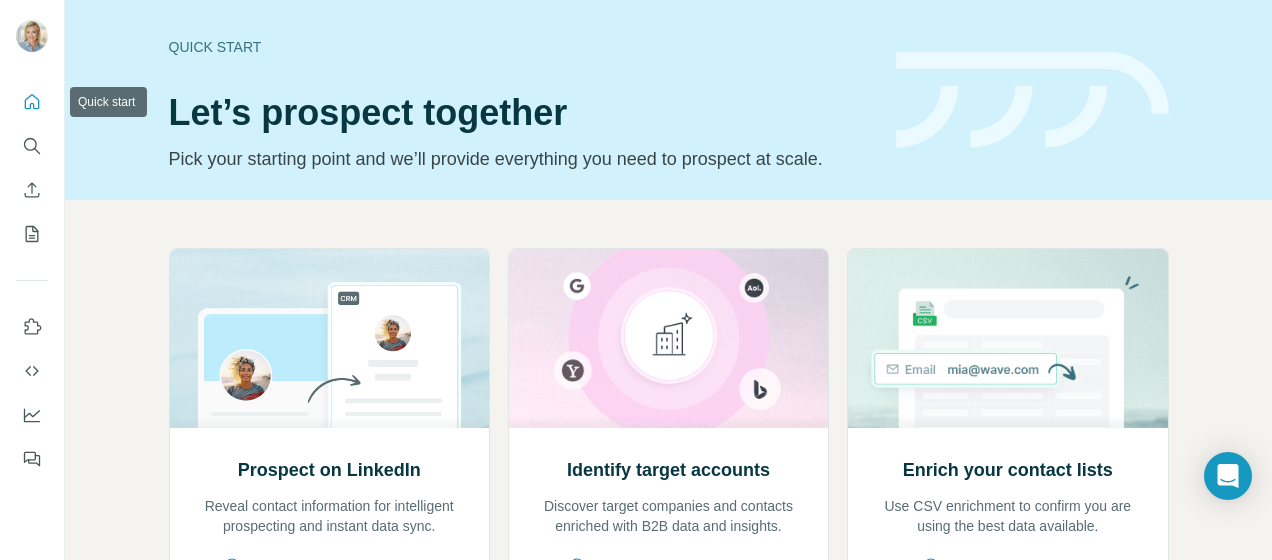 click 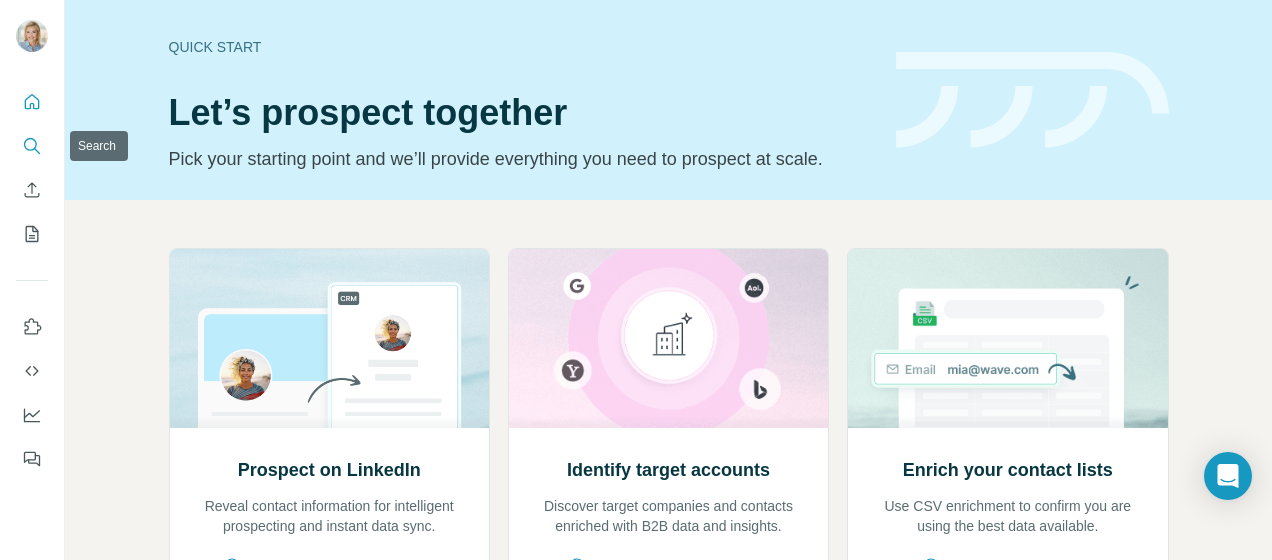 click 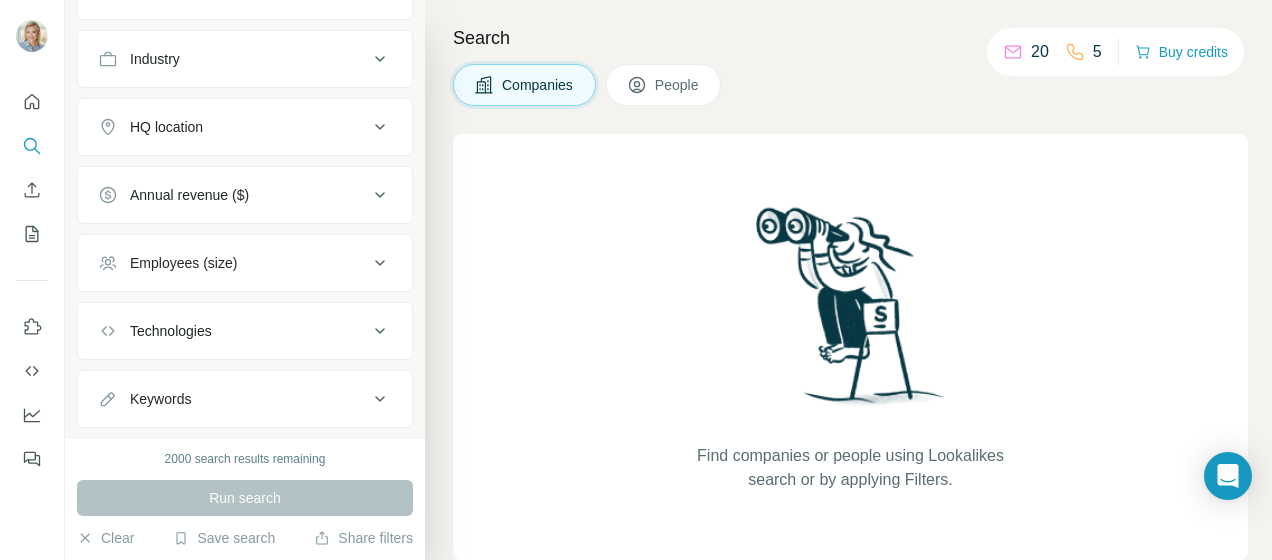 scroll, scrollTop: 200, scrollLeft: 0, axis: vertical 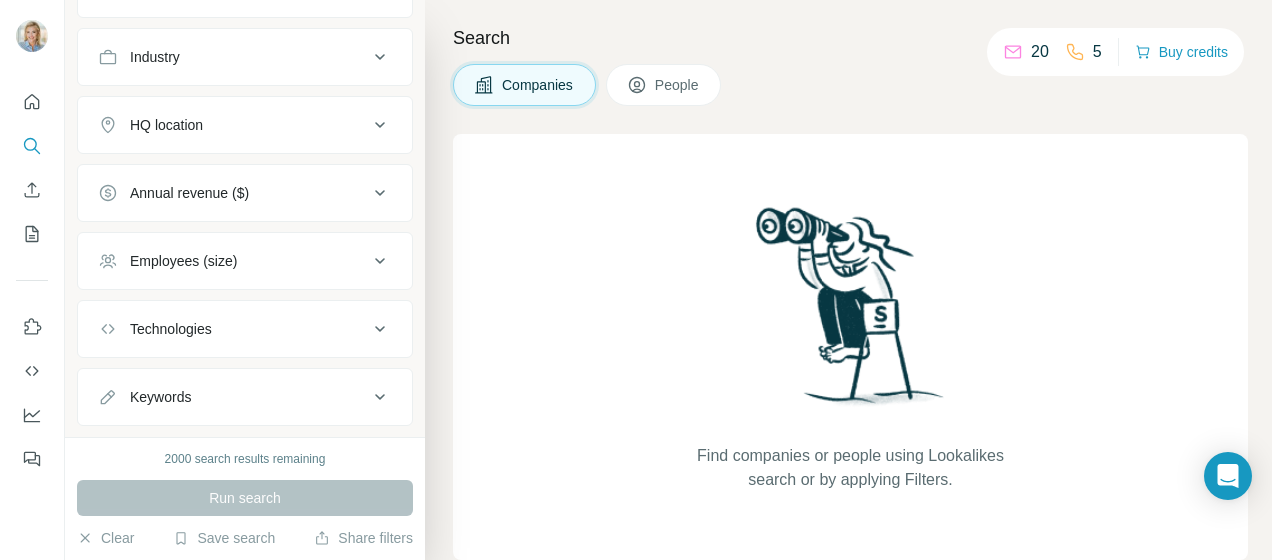click on "2000 search results remaining" at bounding box center [245, 459] 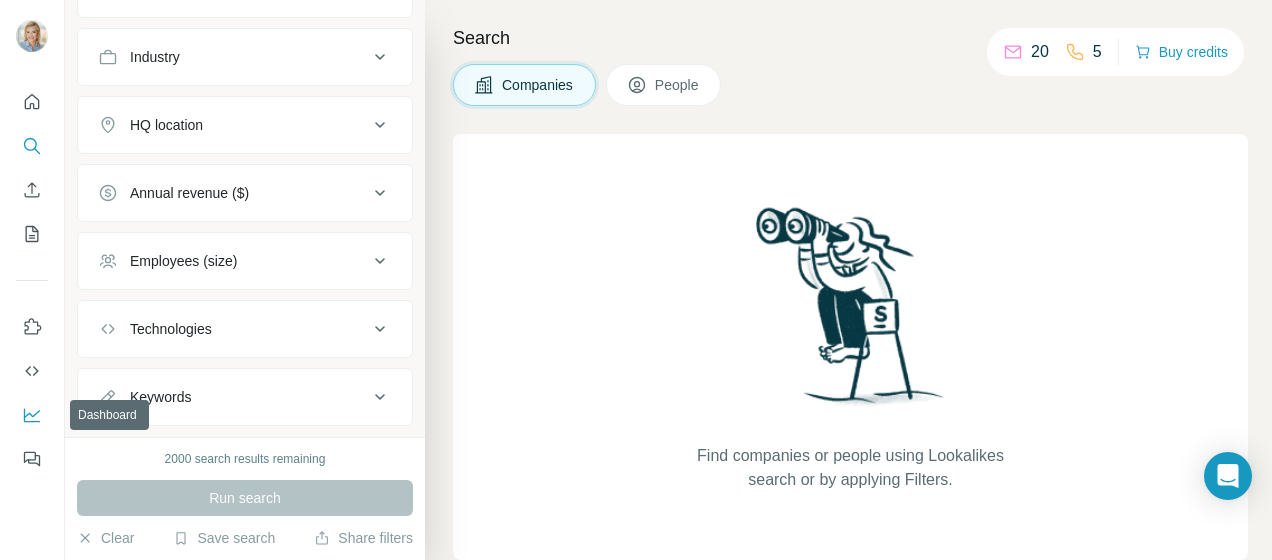 click at bounding box center [32, 415] 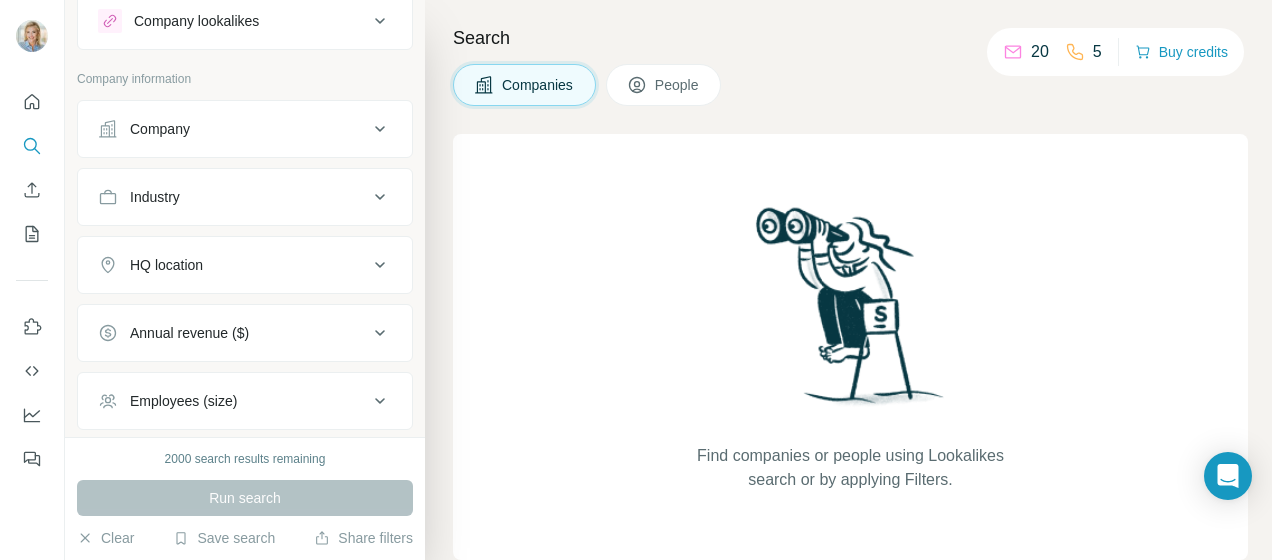 scroll, scrollTop: 0, scrollLeft: 0, axis: both 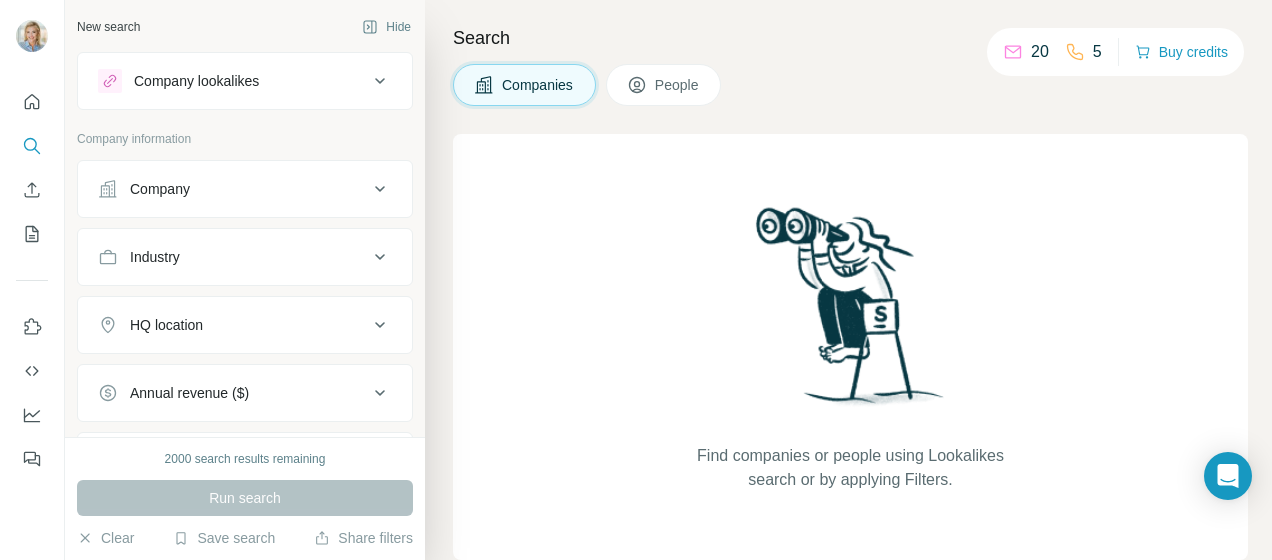 click on "Company" at bounding box center (160, 189) 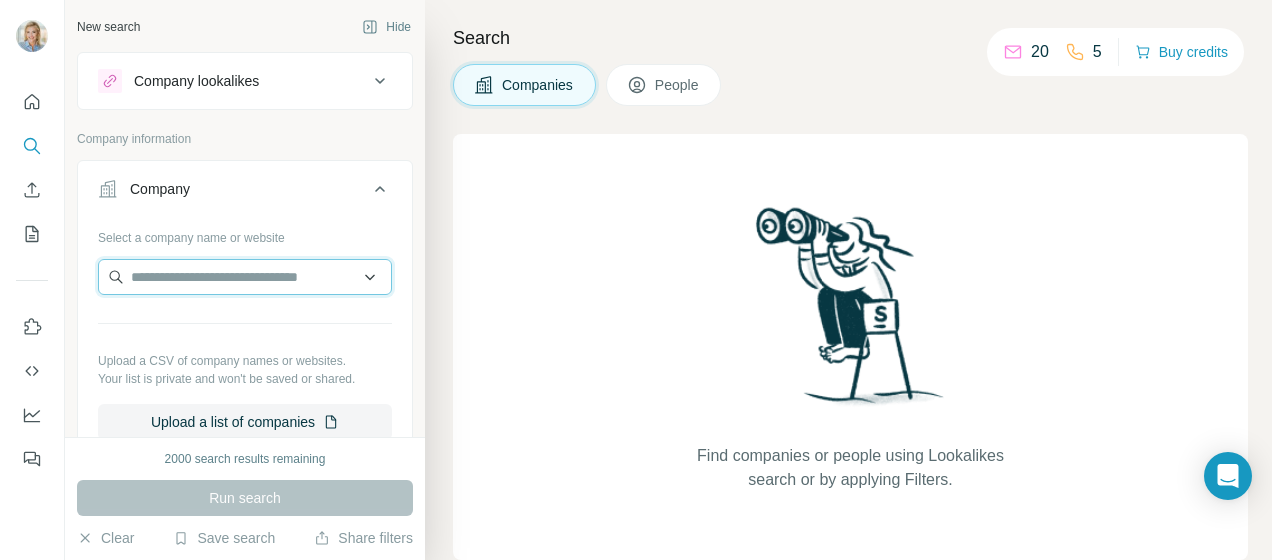 click at bounding box center (245, 277) 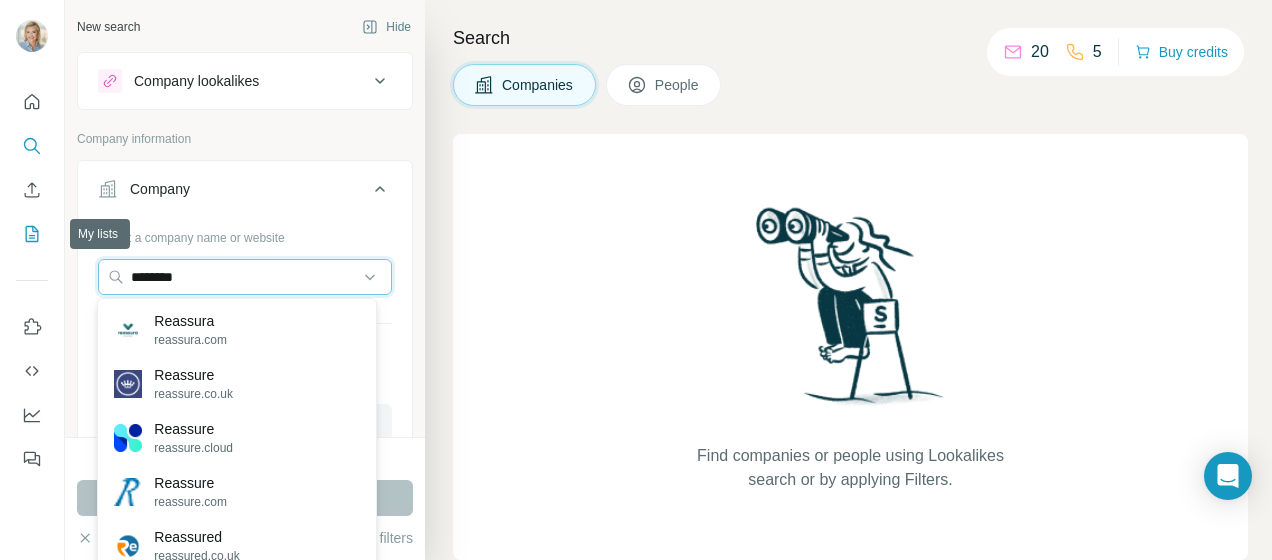 drag, startPoint x: 209, startPoint y: 270, endPoint x: 0, endPoint y: 232, distance: 212.42645 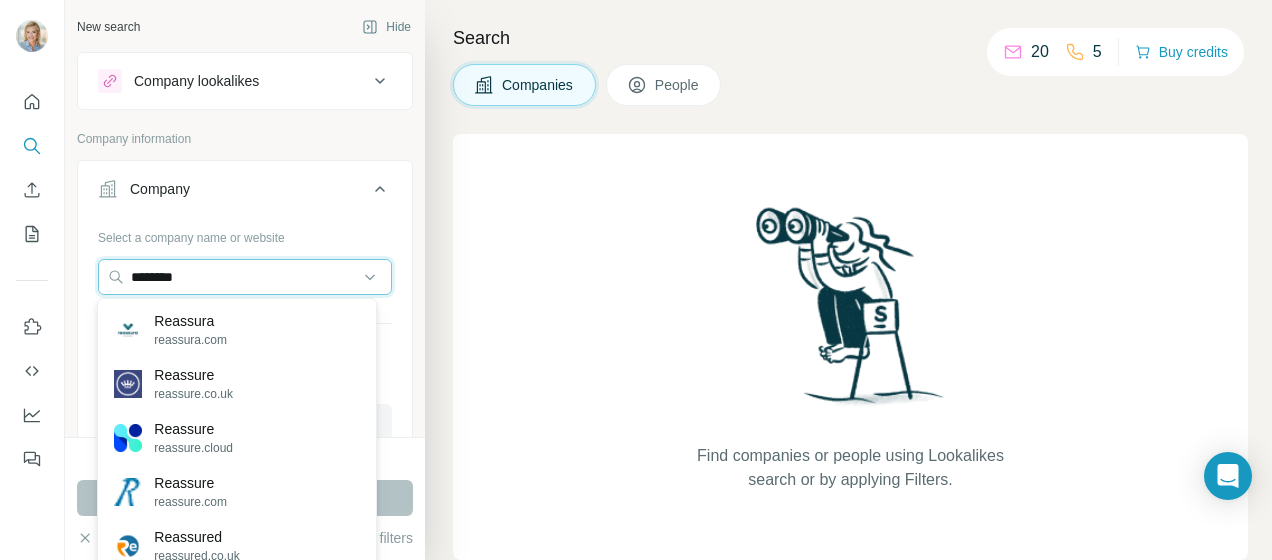 paste on "*" 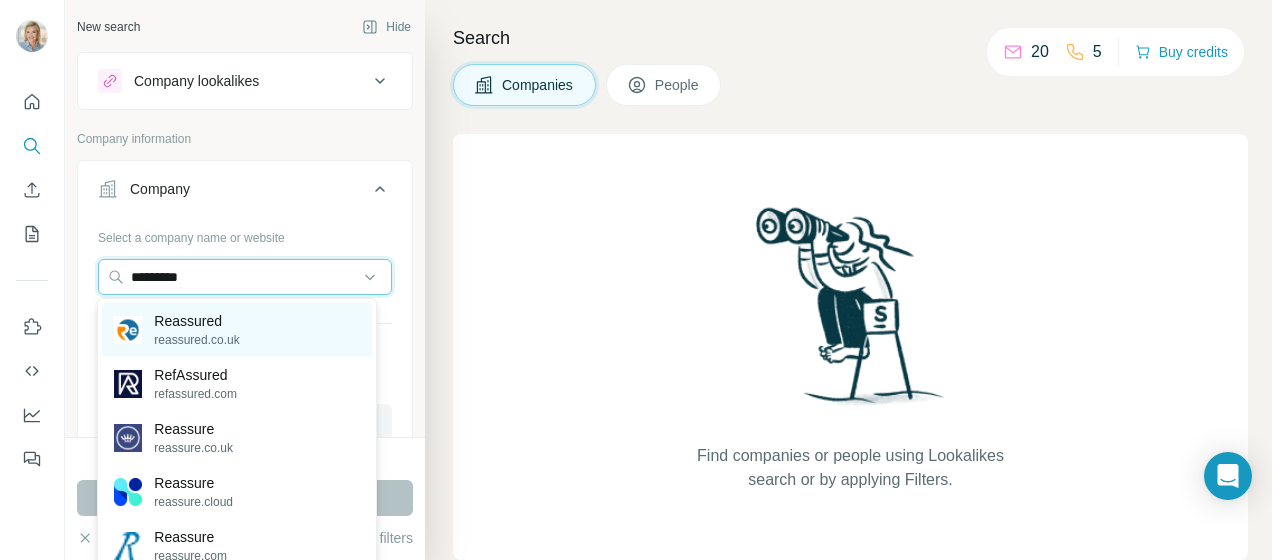 type on "*********" 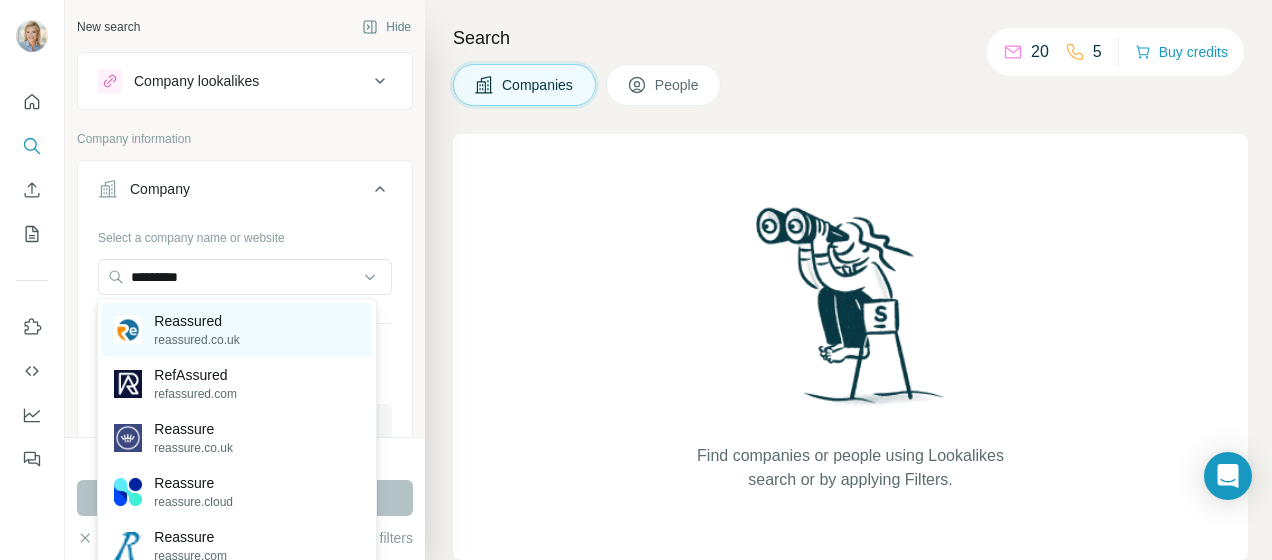 click on "reassured.co.uk" at bounding box center [196, 340] 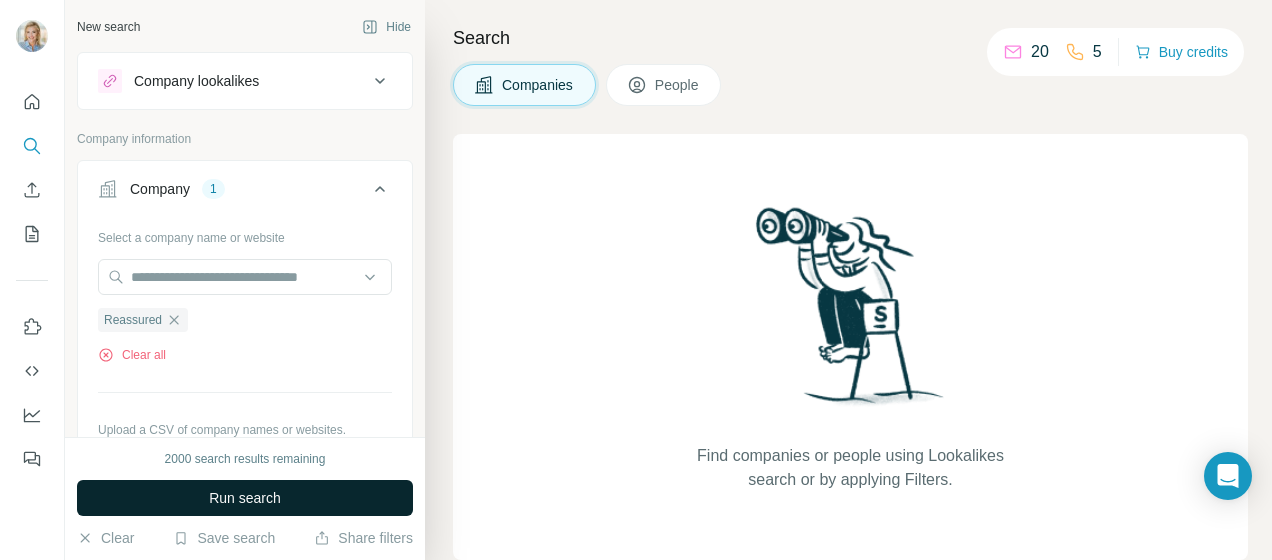 click on "Run search" at bounding box center (245, 498) 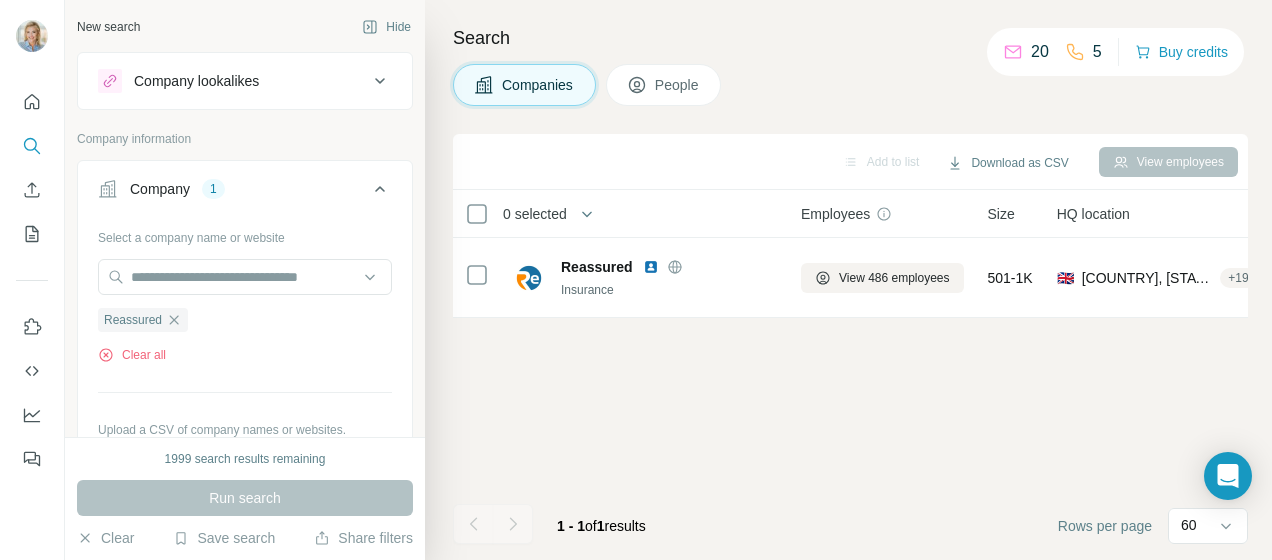 click on "People" at bounding box center (678, 85) 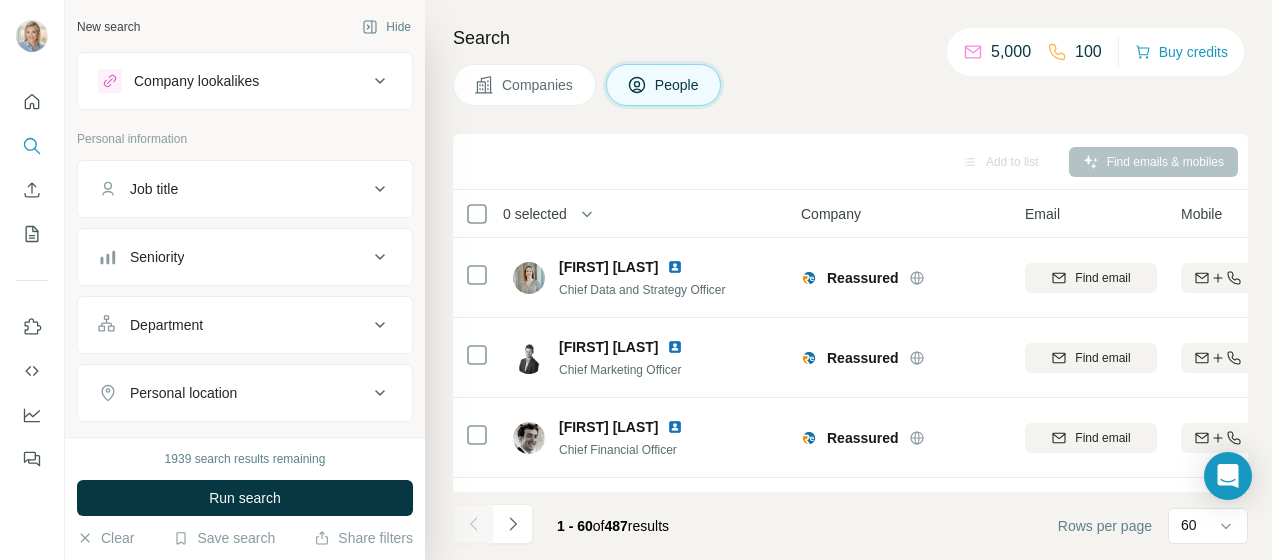 click on "Find emails & mobiles" at bounding box center [1153, 162] 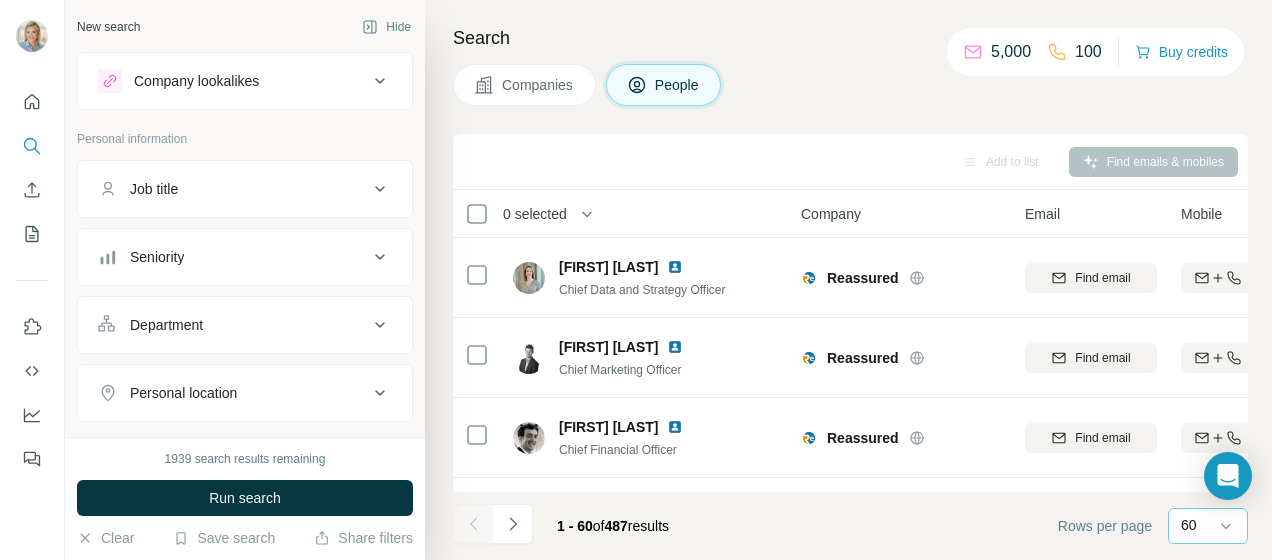 click on "60" at bounding box center (1189, 525) 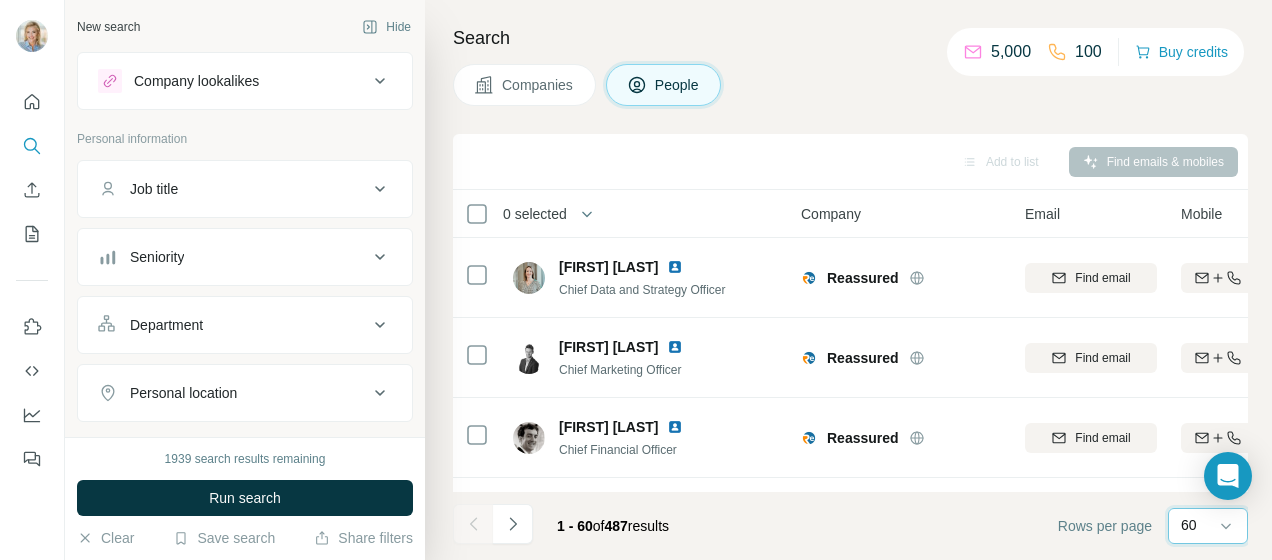 scroll, scrollTop: 0, scrollLeft: 0, axis: both 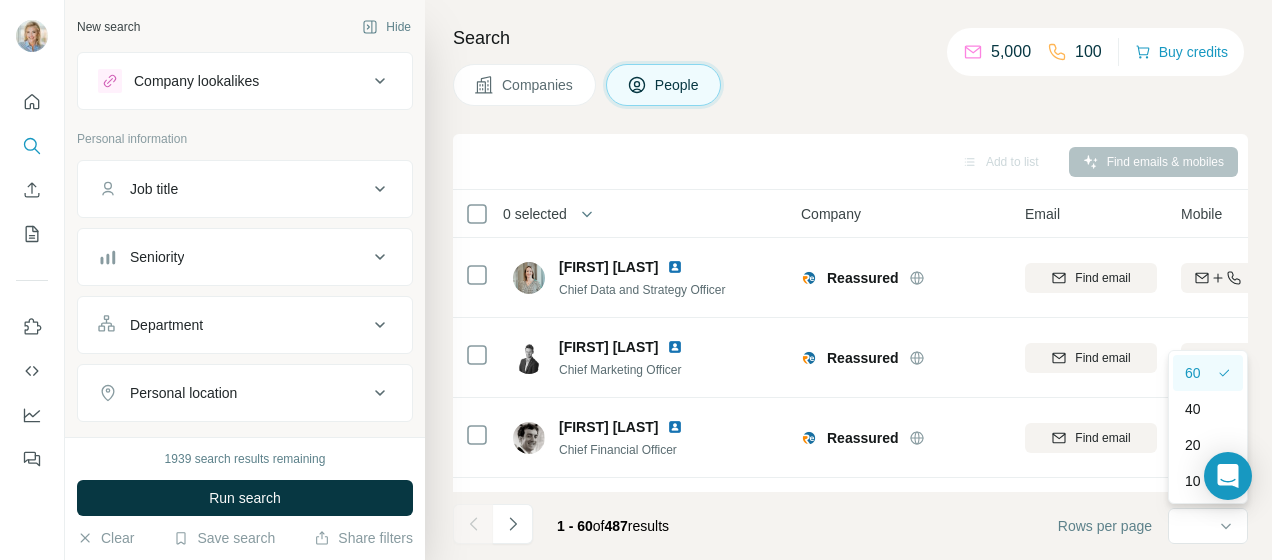 click on "60" at bounding box center (1193, 373) 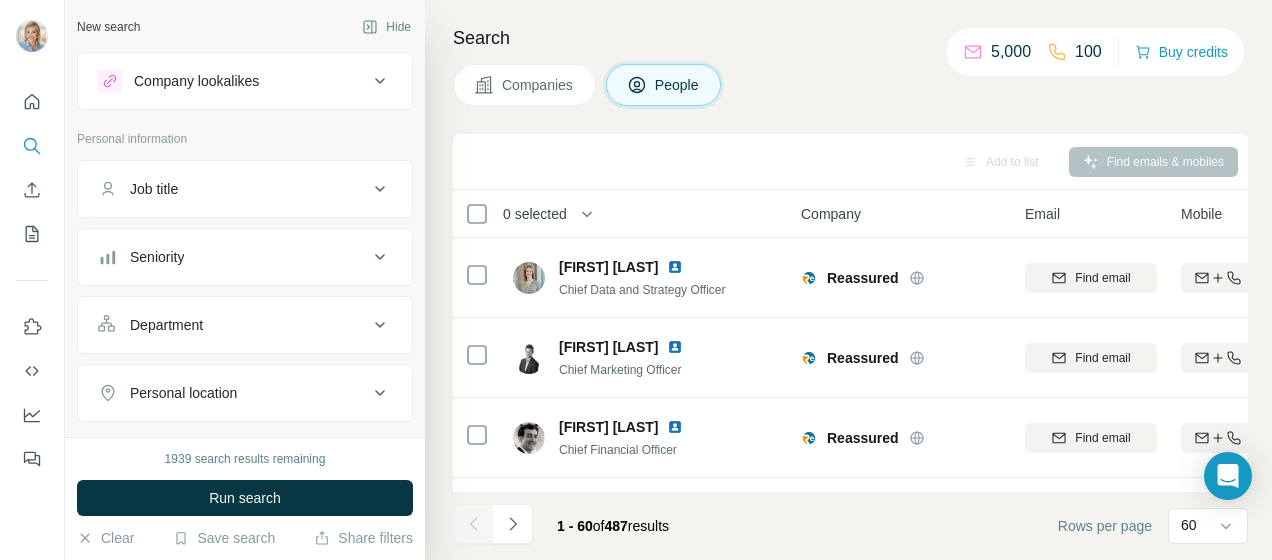 click on "Search Companies People Add to list Find emails & mobiles 0 selected People Company Email Mobile Lists Personal location Seniority Department Landline Beth Whelan Chief Data and Strategy Officer Reassured Find email Find both Not in a list 🇬🇧 United Kingdom C-Level Management, R&D Find email first Colin Simmonds Chief Marketing Officer Reassured Find email Find both Not in a list 🇬🇧 United Kingdom C-Level Management, Marketing and Advertising Find email first Edward Wagener Chief Financial Officer Reassured Find email Find both Not in a list 🇬🇧 United Kingdom C-Level Management, Accounting and Finance Find email first Laura Benton Chief Operating Officer Reassured Find email Find both Not in a list 🇬🇧 United Kingdom C-Level Operations, Management Find email first Philip Byrne Chief Risk and Compliance Officer Reassured Find email Find both Not in a list 🇬🇧 United Kingdom C-Level Management Find email first Zoe Odusina Chief People Officer Reassured Find email Find both 🇬🇧" at bounding box center [848, 280] 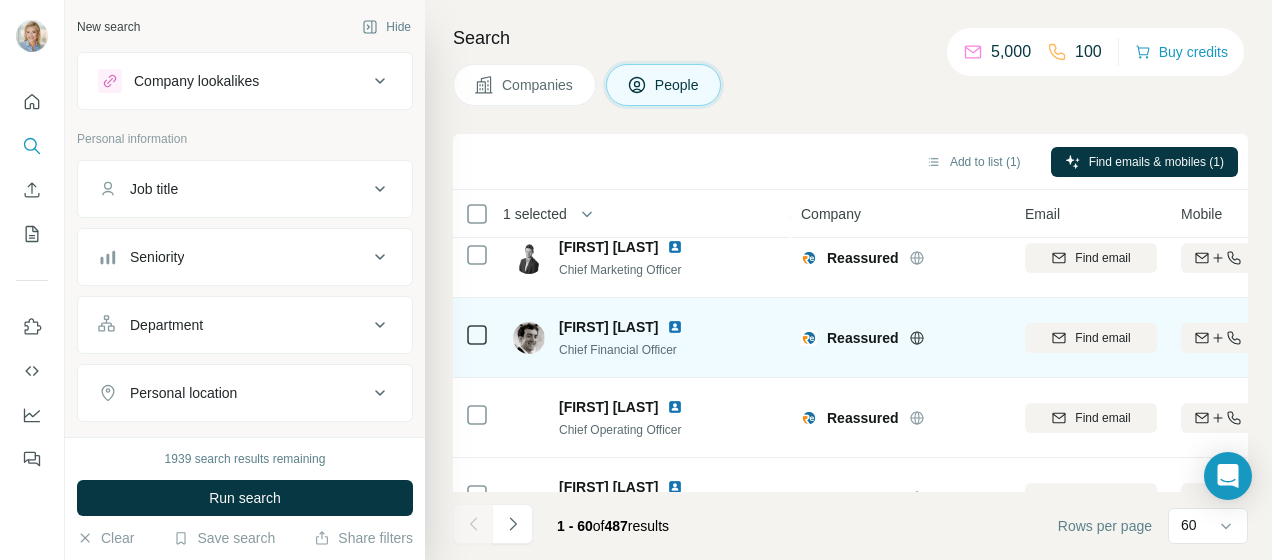 scroll, scrollTop: 200, scrollLeft: 0, axis: vertical 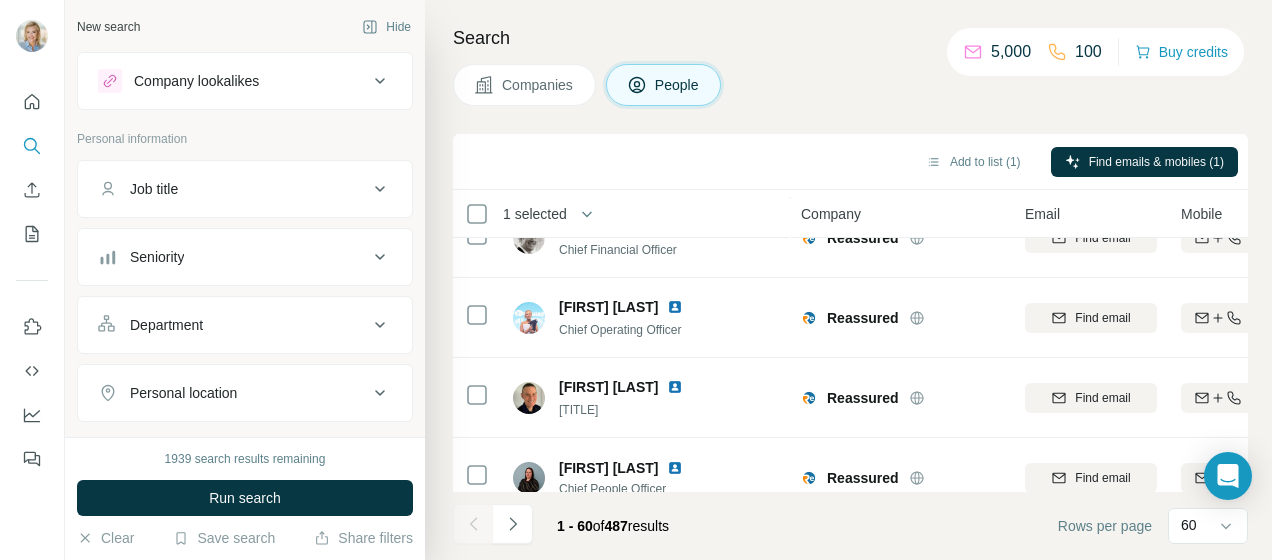 drag, startPoint x: 528, startPoint y: 318, endPoint x: 850, endPoint y: 74, distance: 404.00494 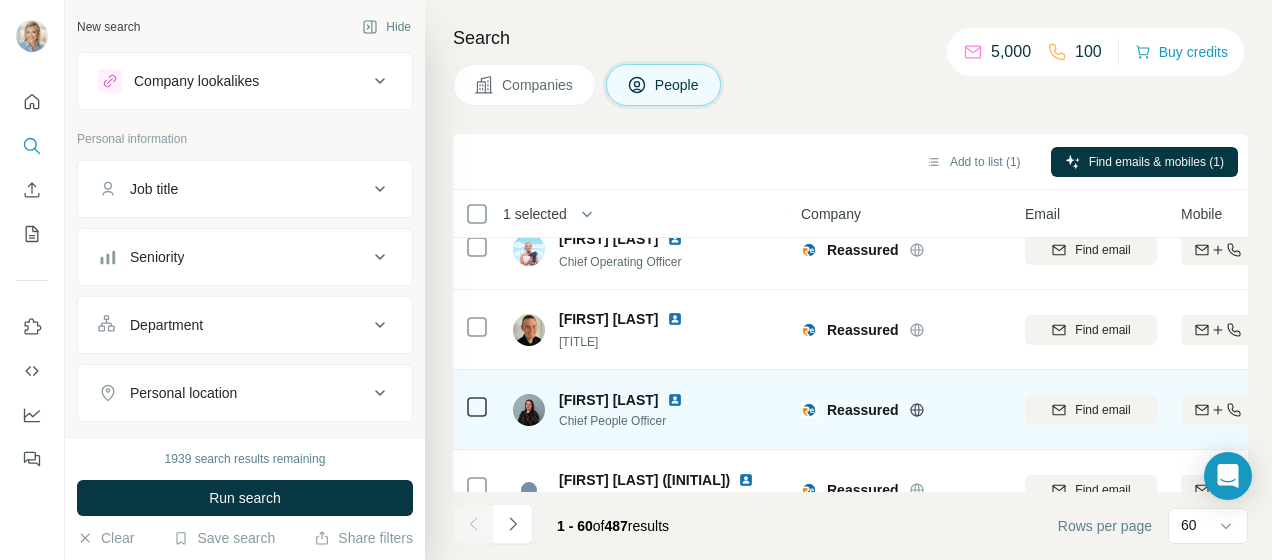 scroll, scrollTop: 300, scrollLeft: 0, axis: vertical 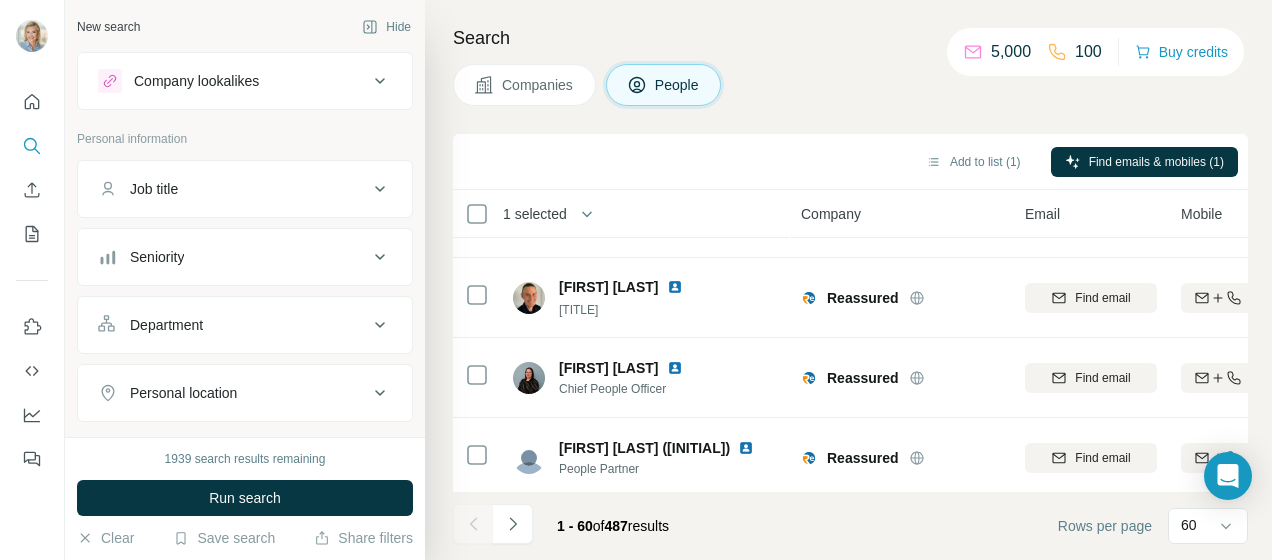 click on "Seniority" at bounding box center [245, 257] 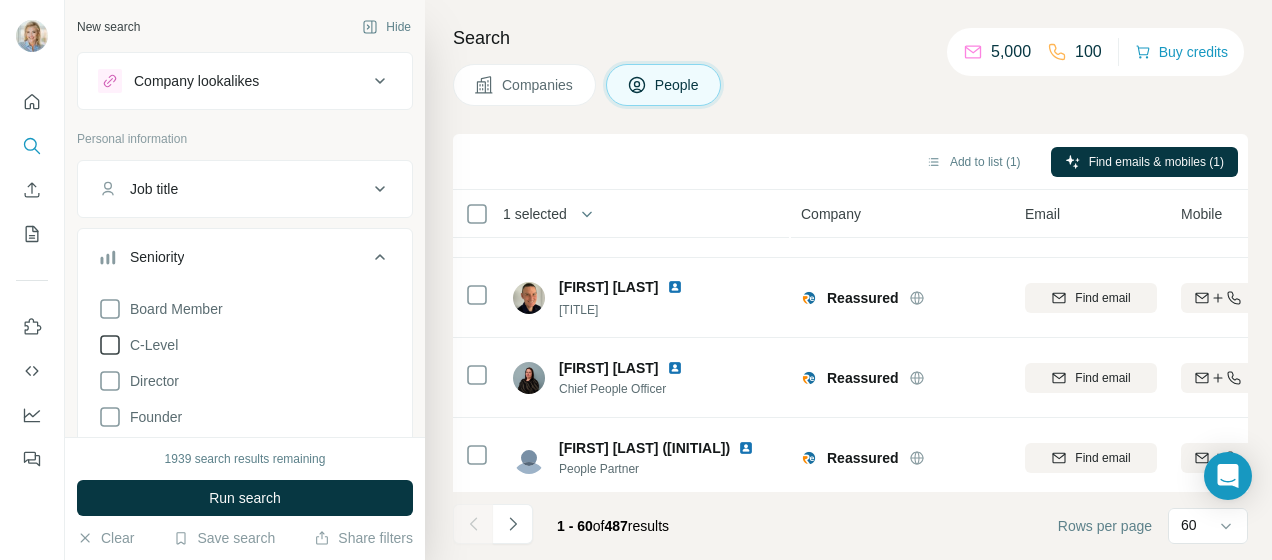 click 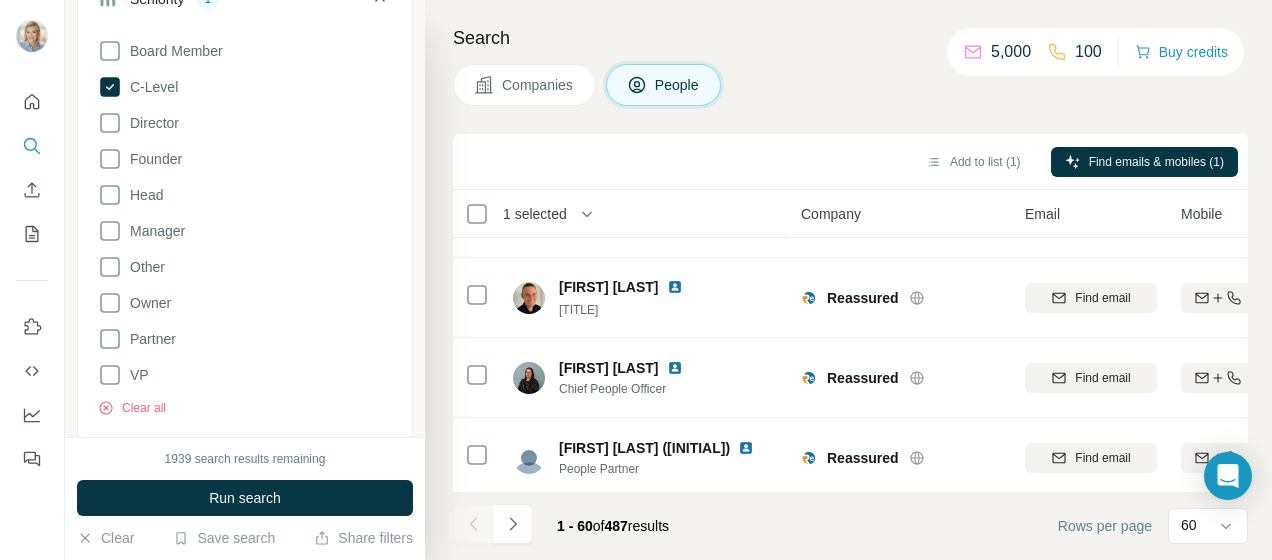 scroll, scrollTop: 300, scrollLeft: 0, axis: vertical 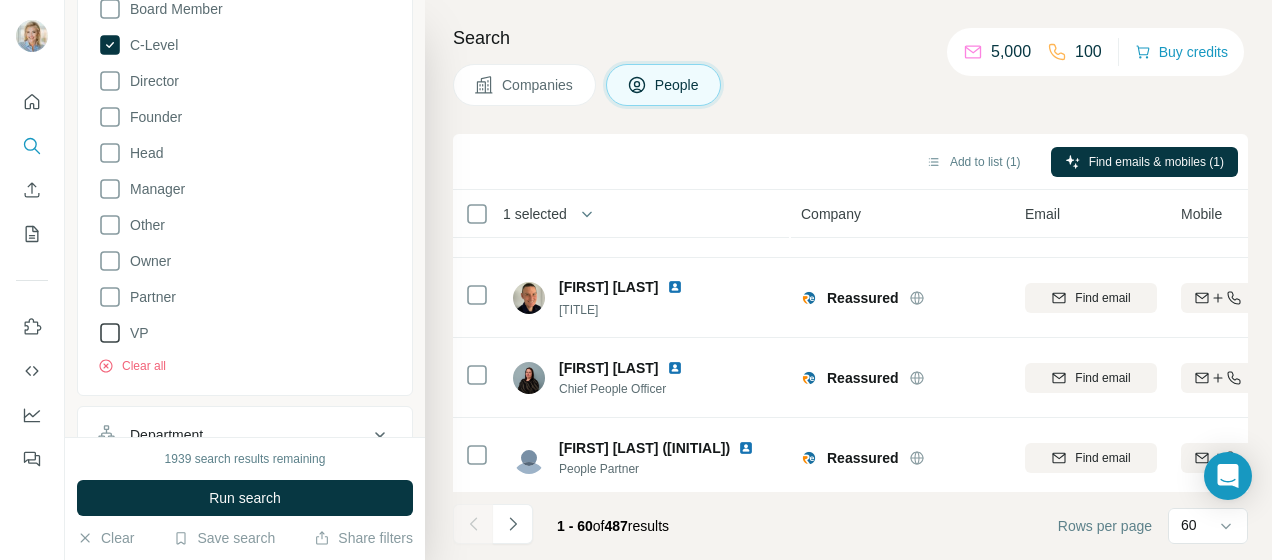 click 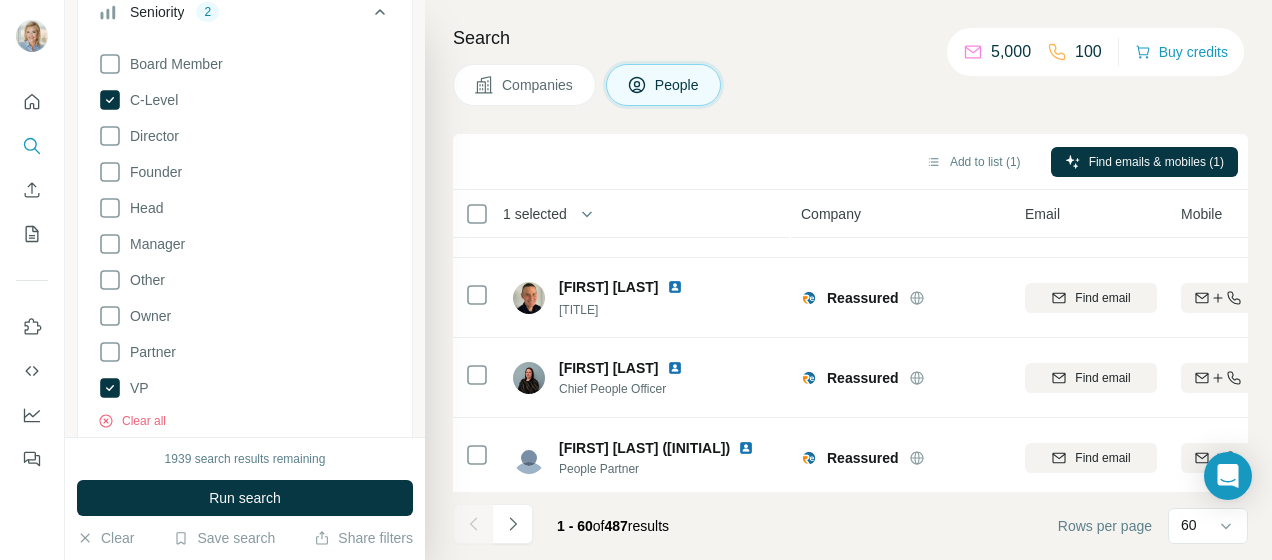 scroll, scrollTop: 200, scrollLeft: 0, axis: vertical 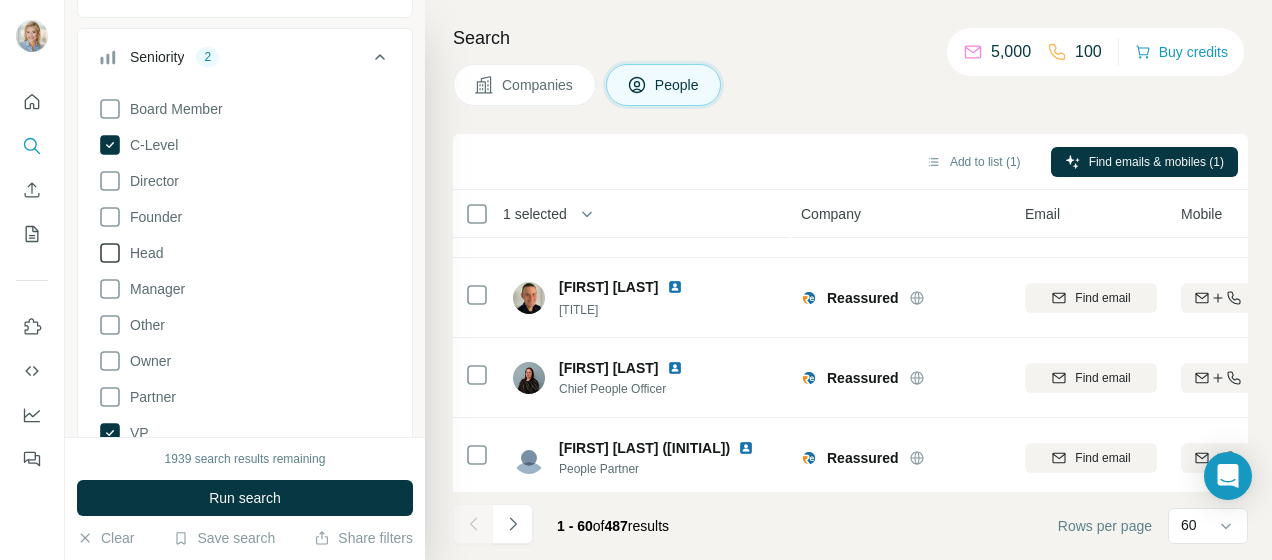 click 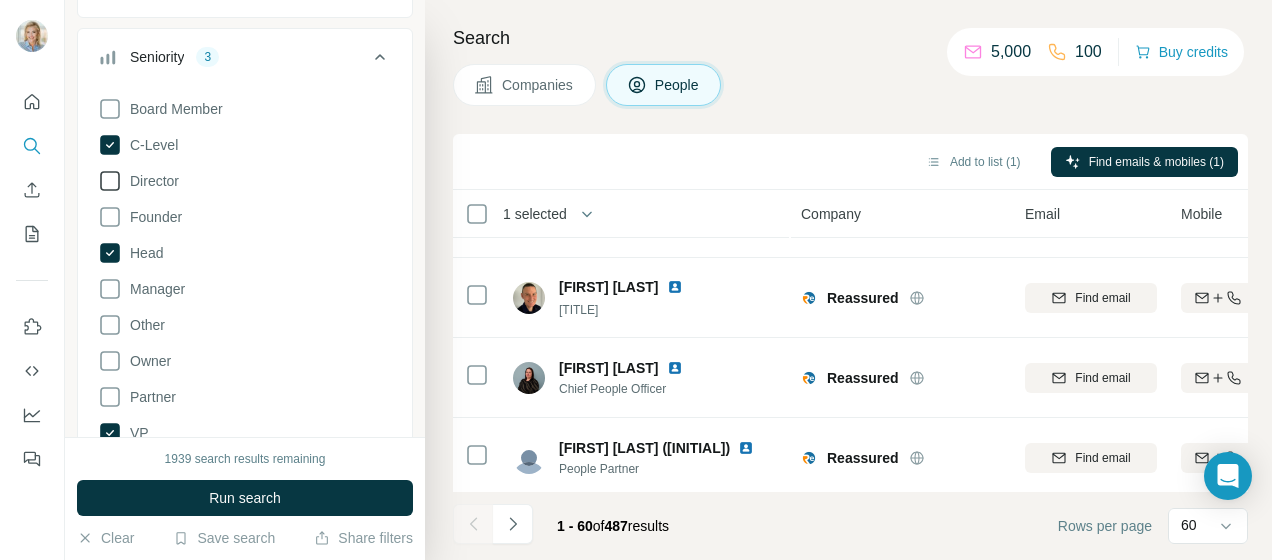 click 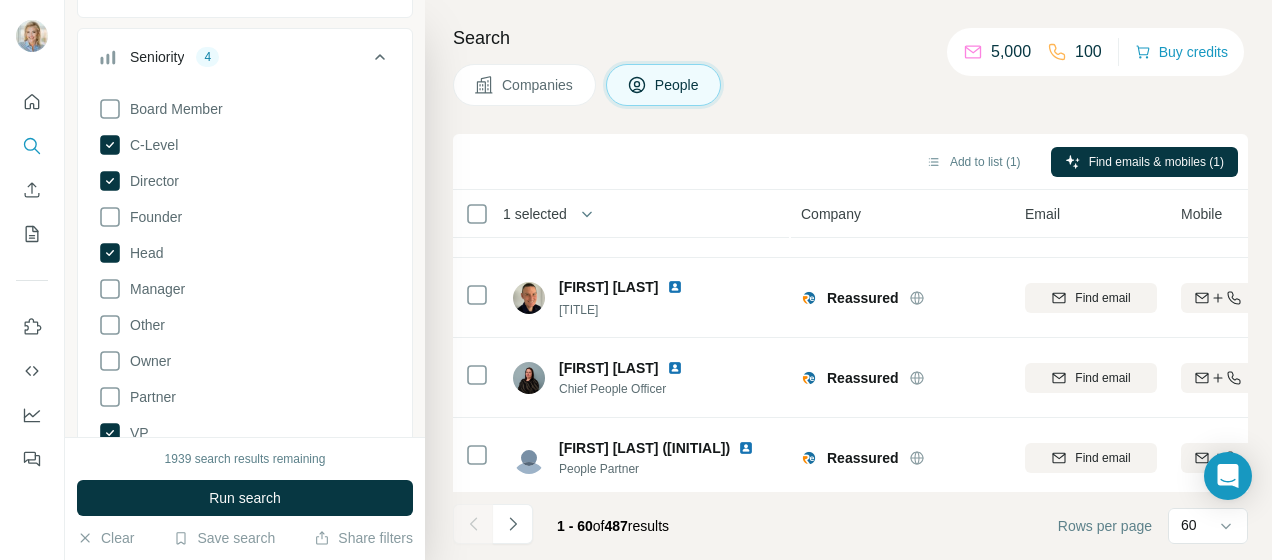 click on "Run search" at bounding box center [245, 498] 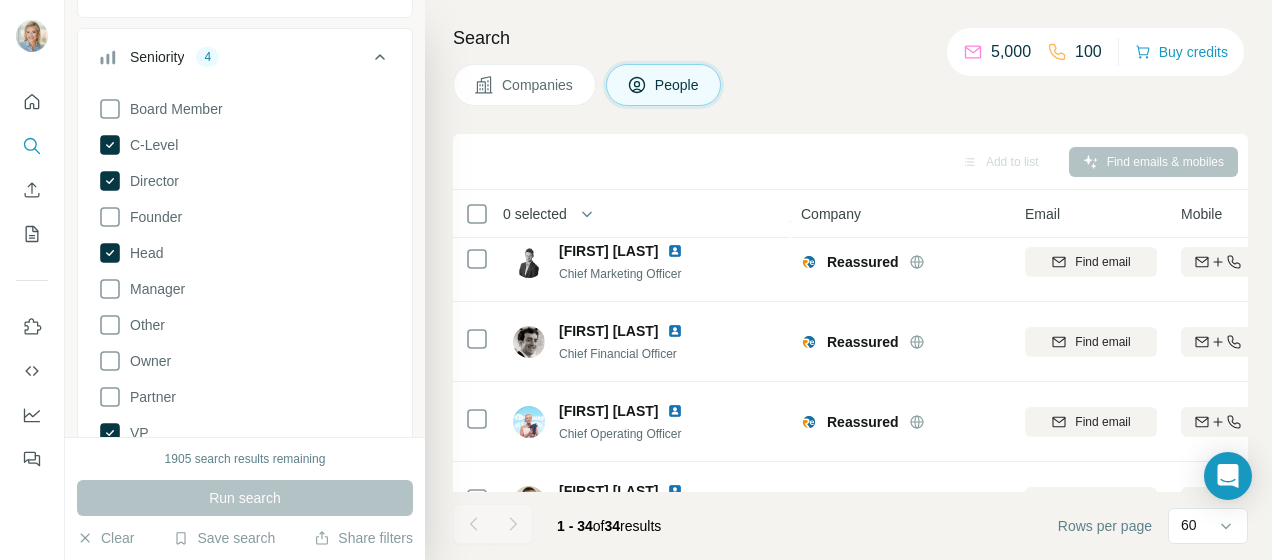 scroll, scrollTop: 0, scrollLeft: 0, axis: both 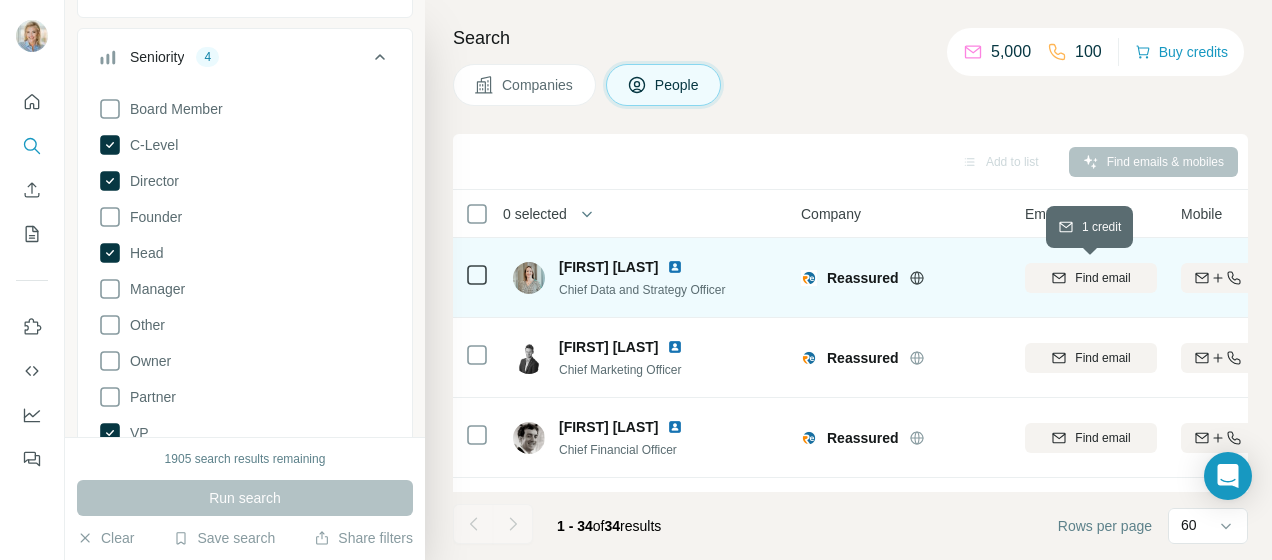 click on "Find email" at bounding box center [1102, 278] 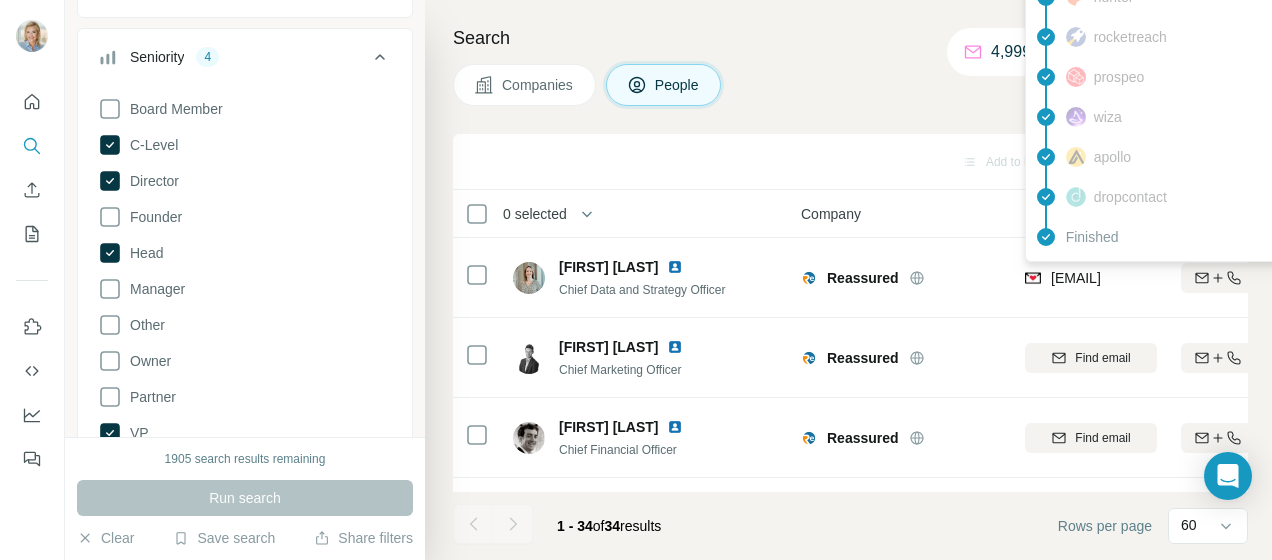 drag, startPoint x: 1120, startPoint y: 269, endPoint x: 846, endPoint y: 40, distance: 357.0952 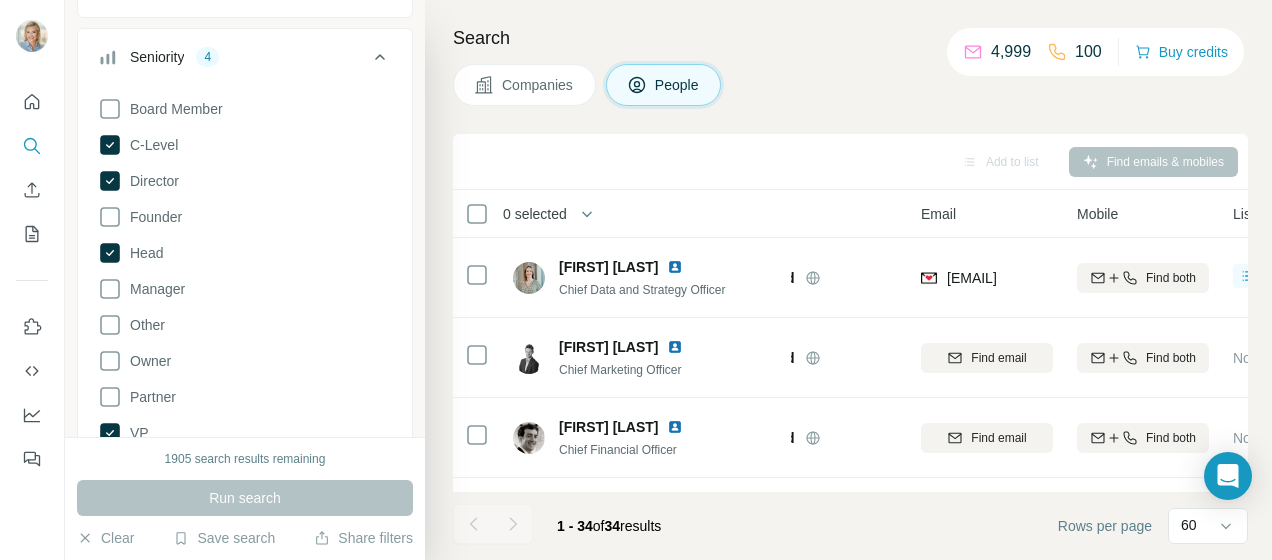 scroll, scrollTop: 0, scrollLeft: 92, axis: horizontal 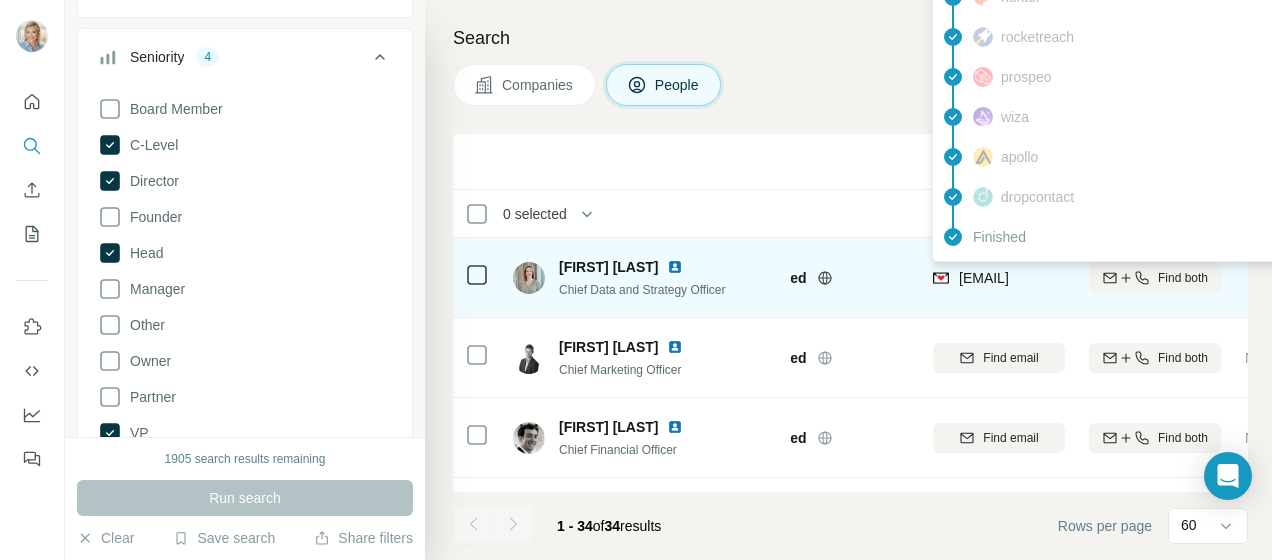 click on "[EMAIL]" at bounding box center (984, 278) 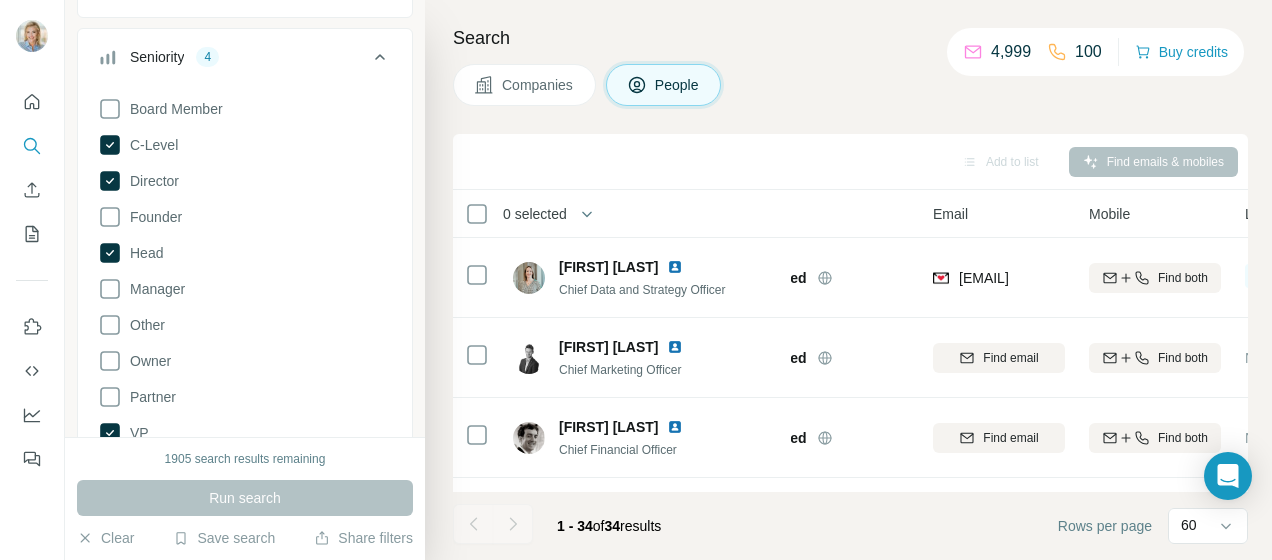 click on "Companies People" at bounding box center [850, 85] 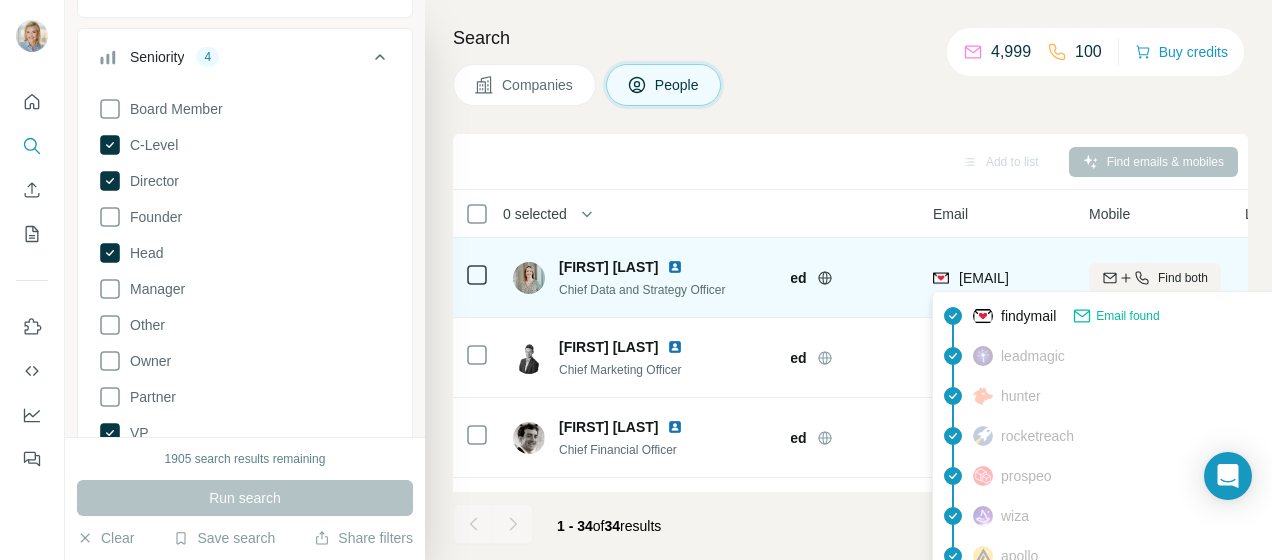 drag, startPoint x: 940, startPoint y: 272, endPoint x: 1115, endPoint y: 316, distance: 180.44667 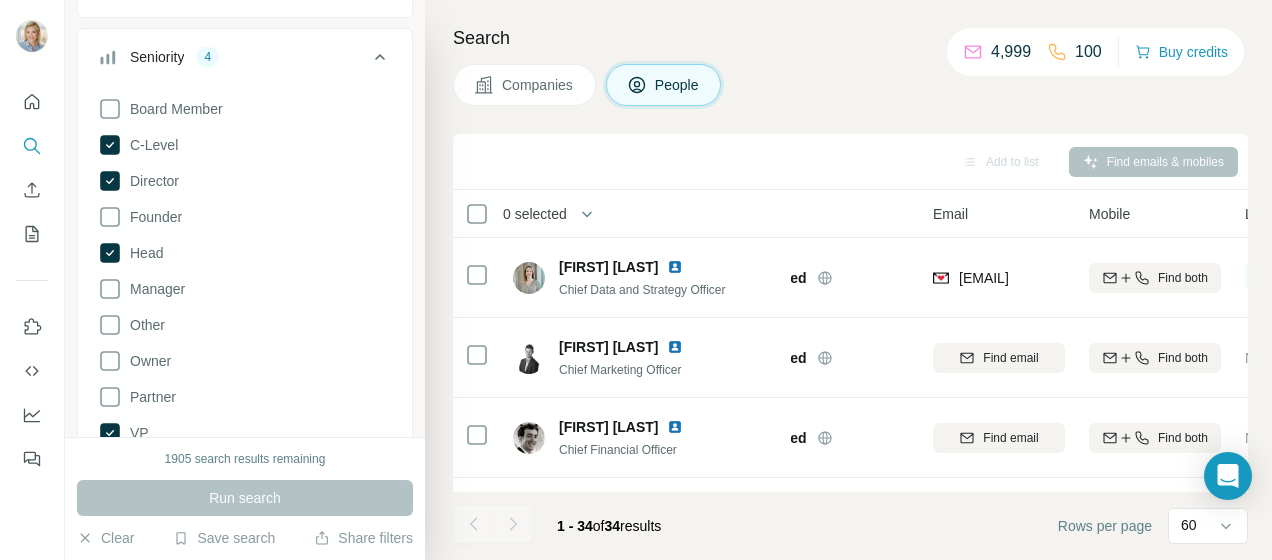 click on "Companies People" at bounding box center [850, 85] 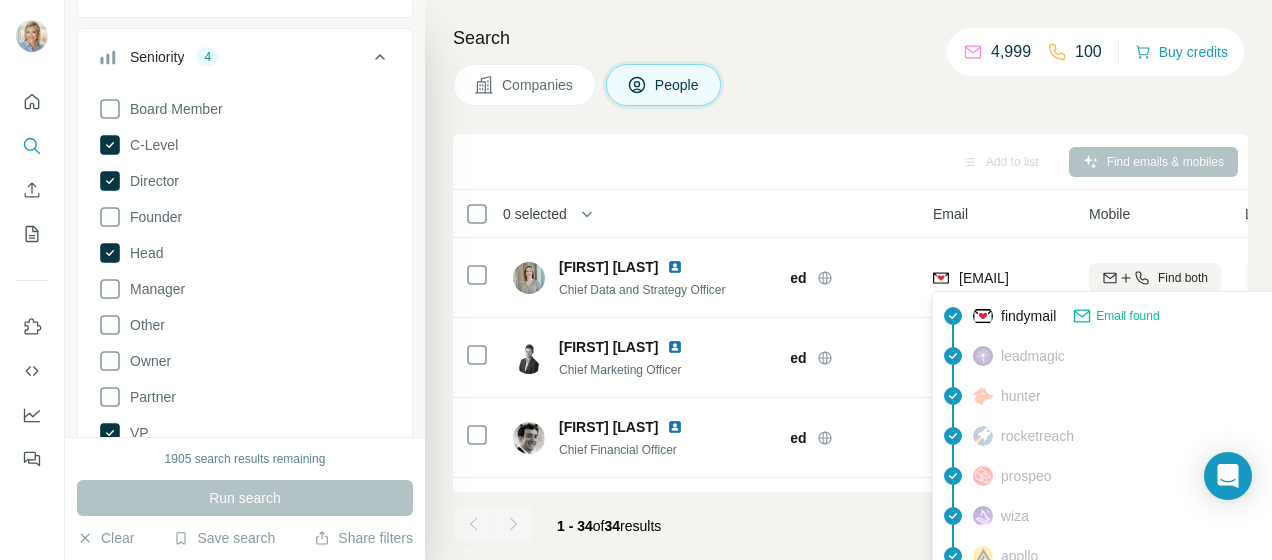 drag, startPoint x: 938, startPoint y: 276, endPoint x: 891, endPoint y: 44, distance: 236.7129 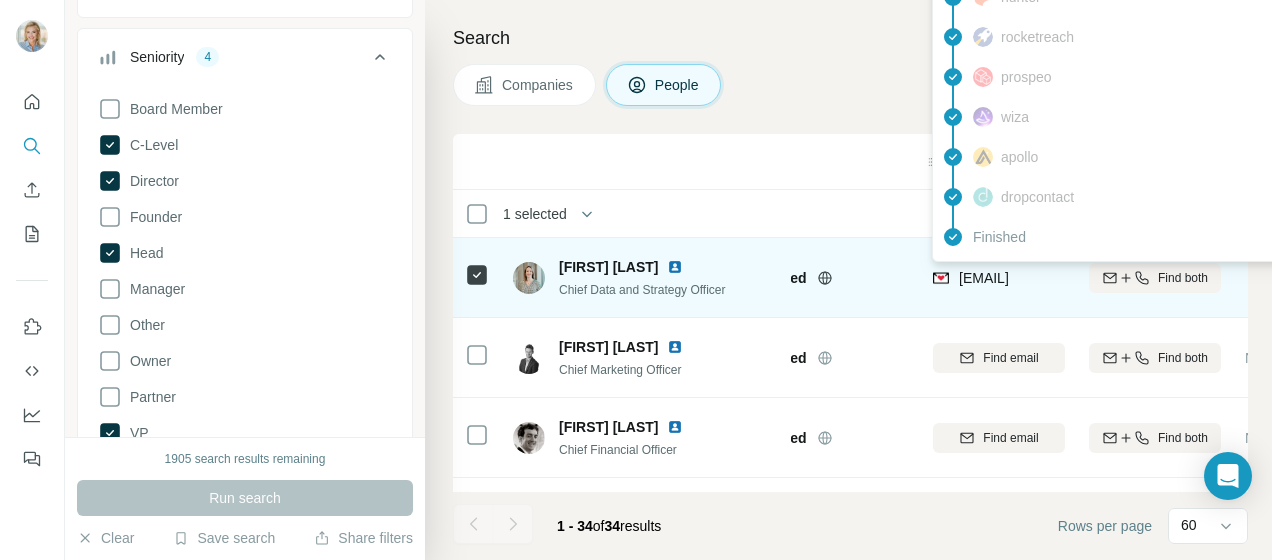 click on "[EMAIL]" at bounding box center (984, 278) 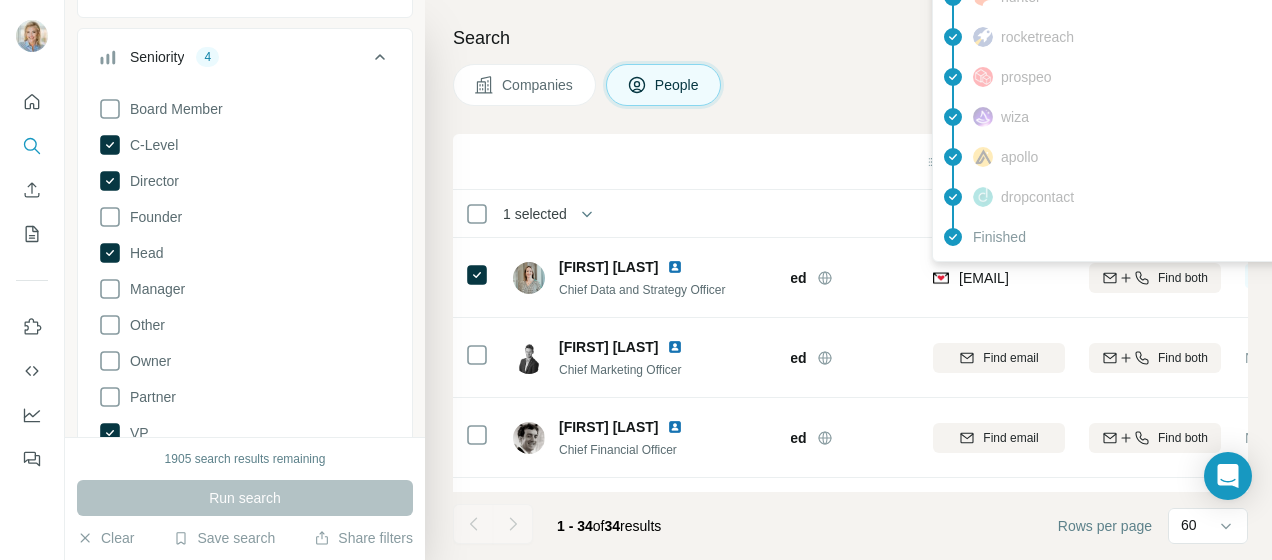 click on "Companies People" at bounding box center [850, 85] 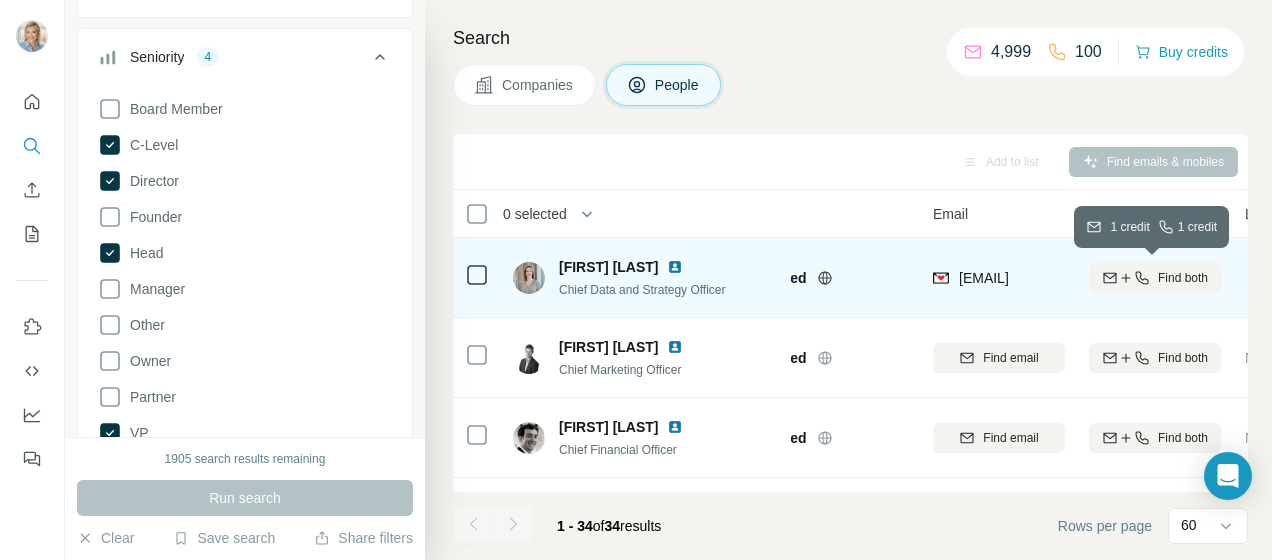 click on "Find both" at bounding box center [1183, 278] 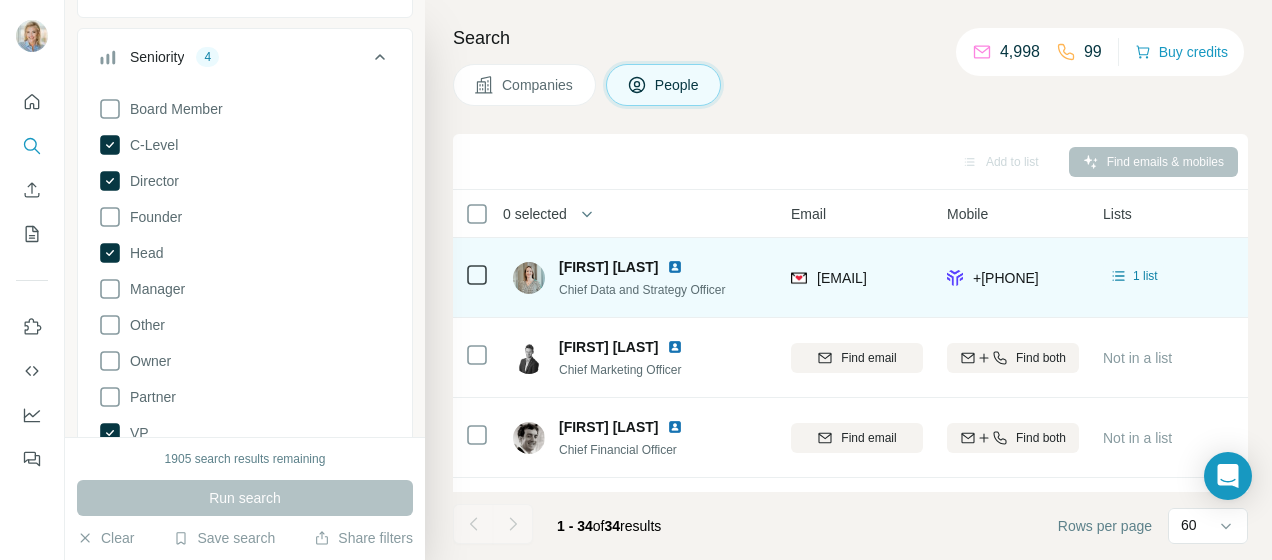 scroll, scrollTop: 0, scrollLeft: 223, axis: horizontal 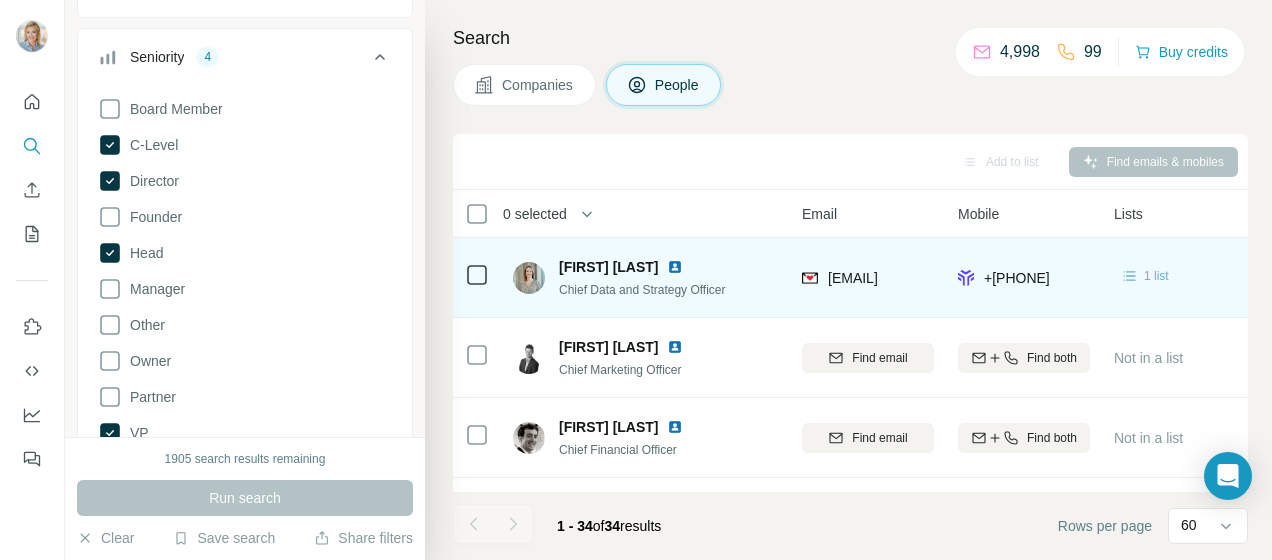 click 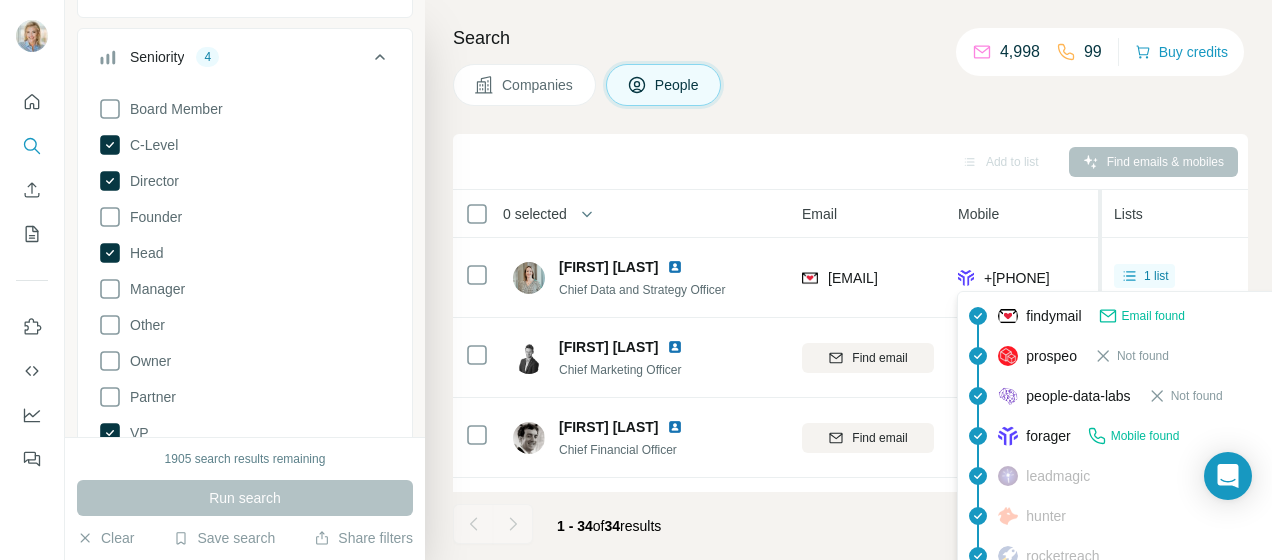 drag, startPoint x: 1108, startPoint y: 431, endPoint x: 1098, endPoint y: 432, distance: 10.049875 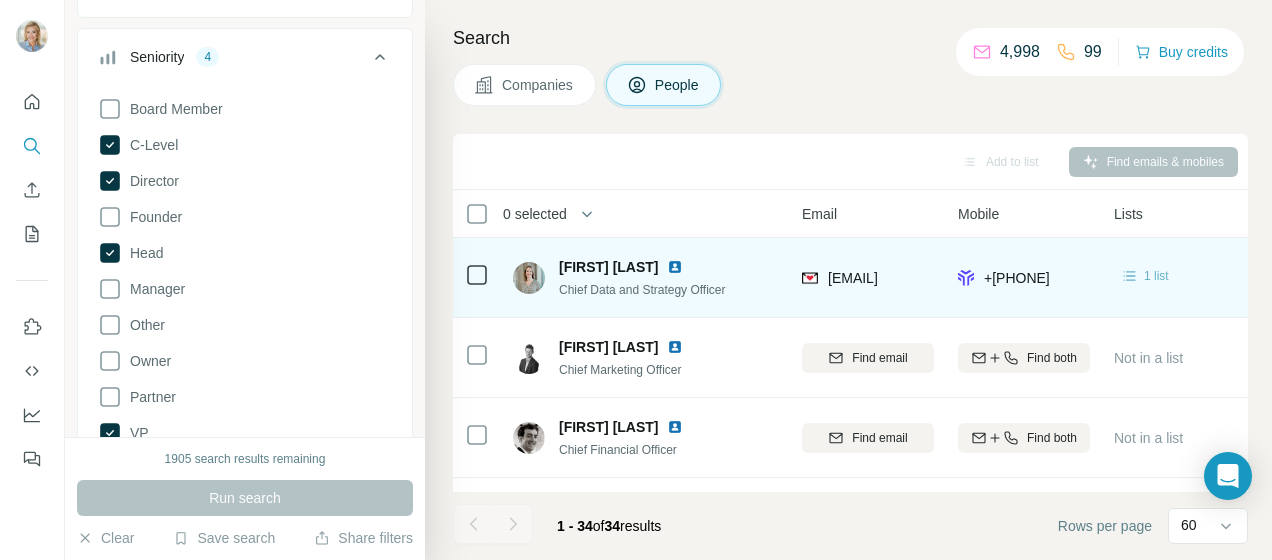 click 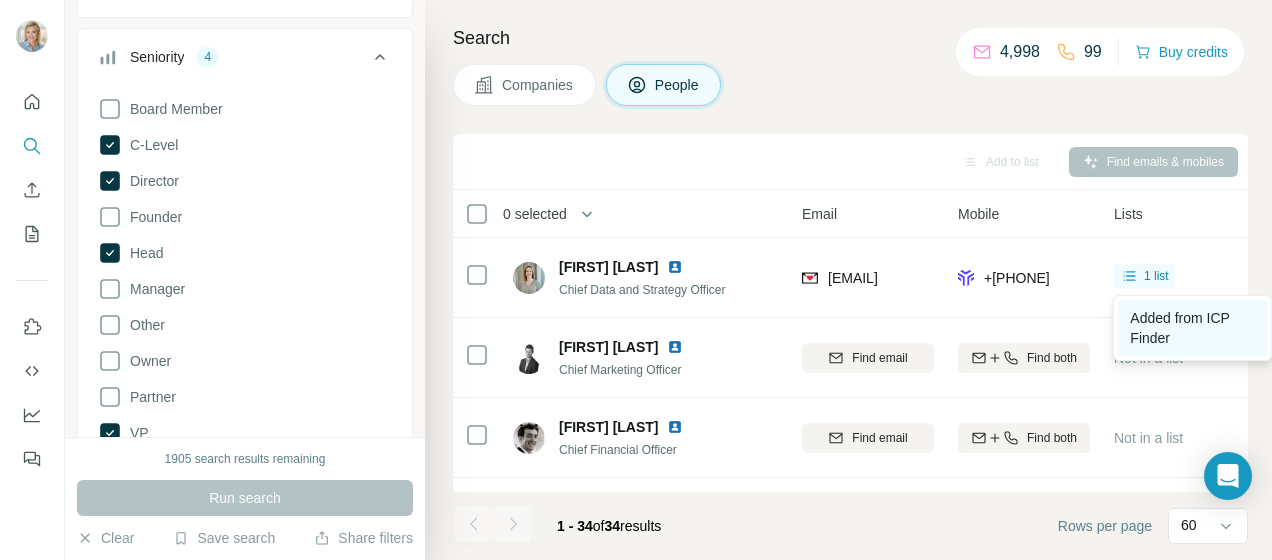 click on "Added from ICP Finder" at bounding box center (1179, 328) 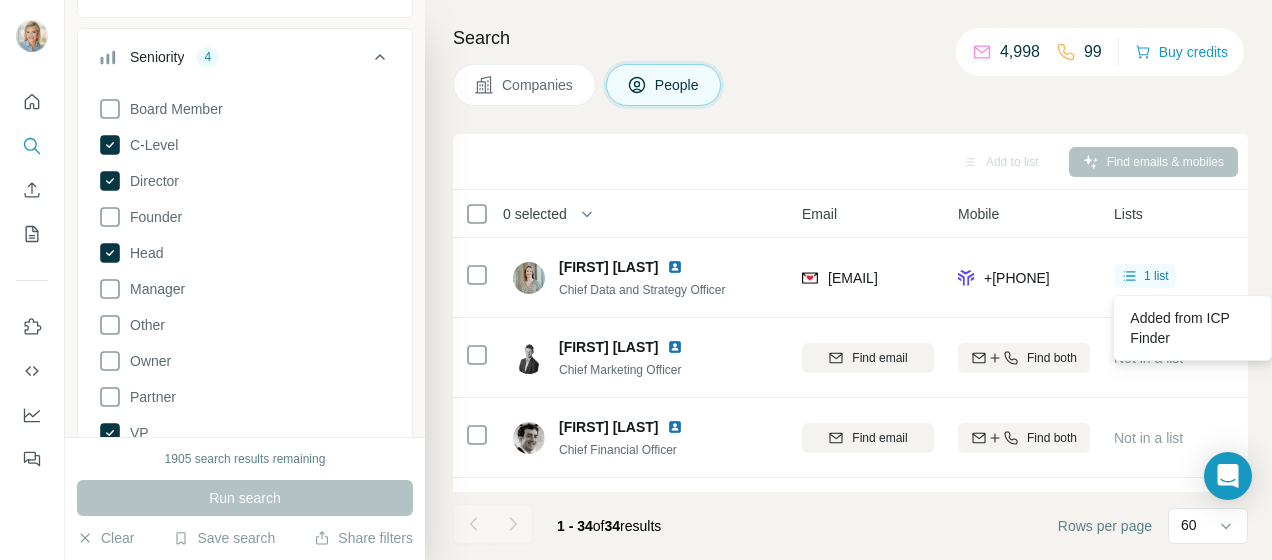 click on "Companies People" at bounding box center (850, 85) 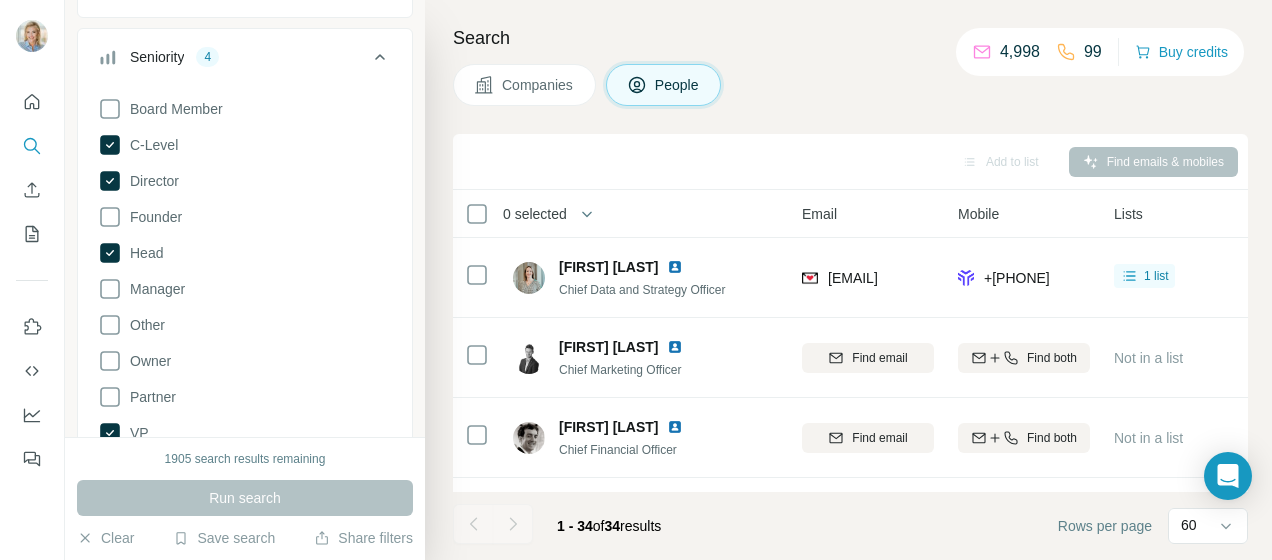 scroll, scrollTop: 300, scrollLeft: 0, axis: vertical 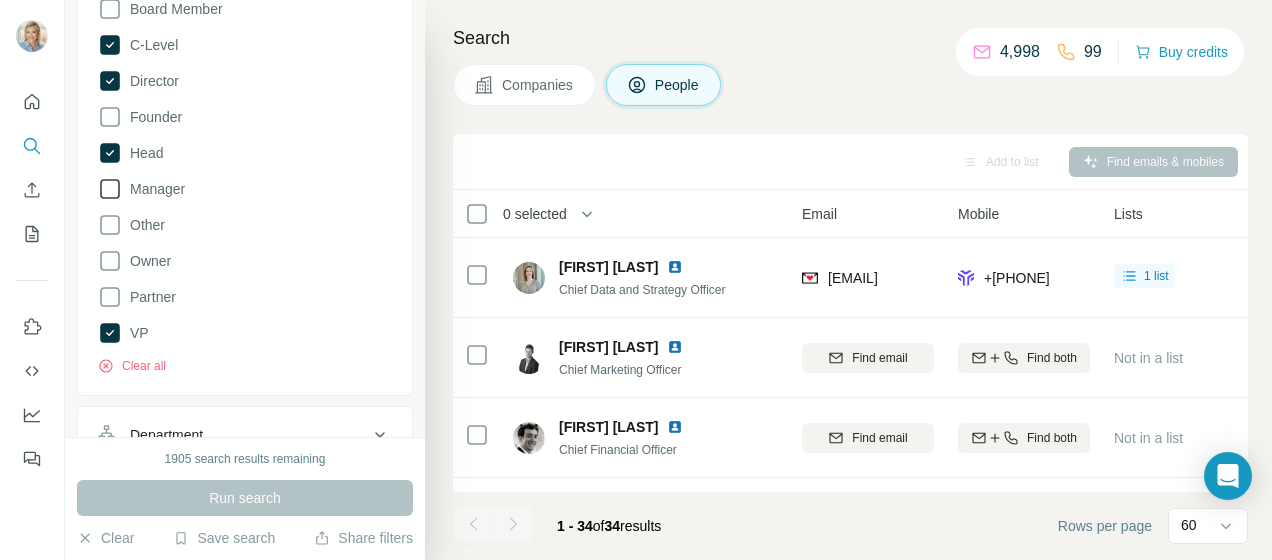 click 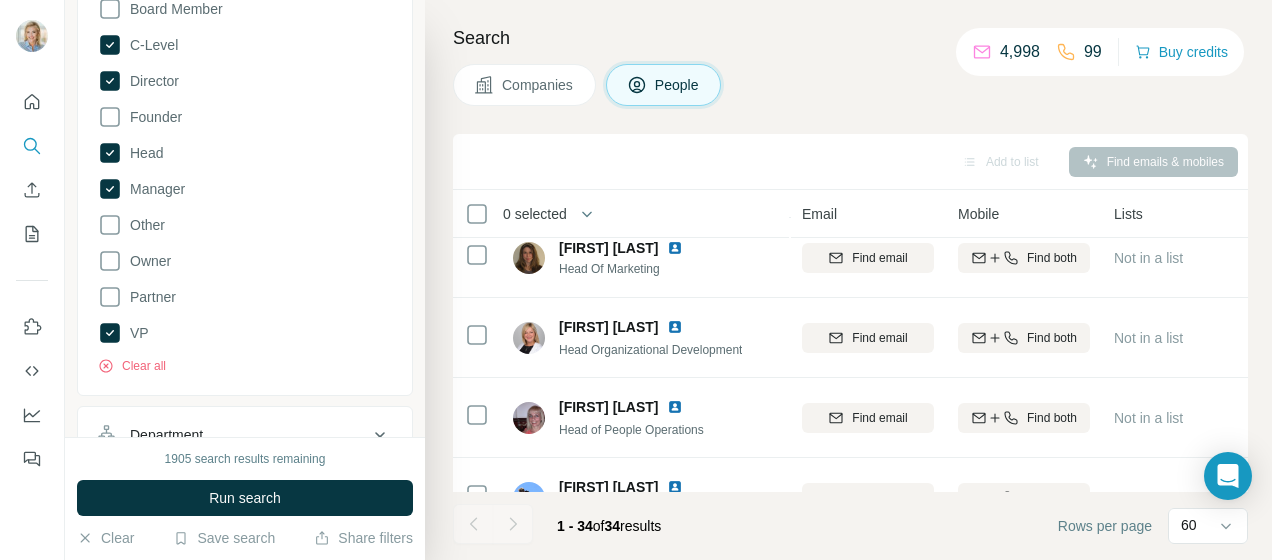click on "Run search" at bounding box center (245, 498) 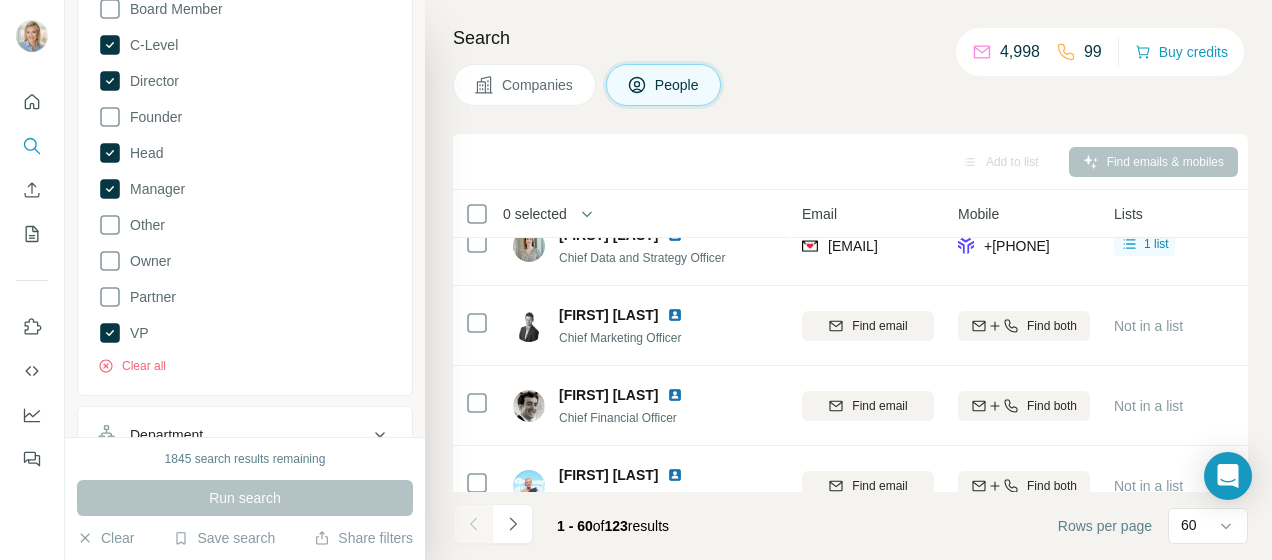 scroll, scrollTop: 0, scrollLeft: 223, axis: horizontal 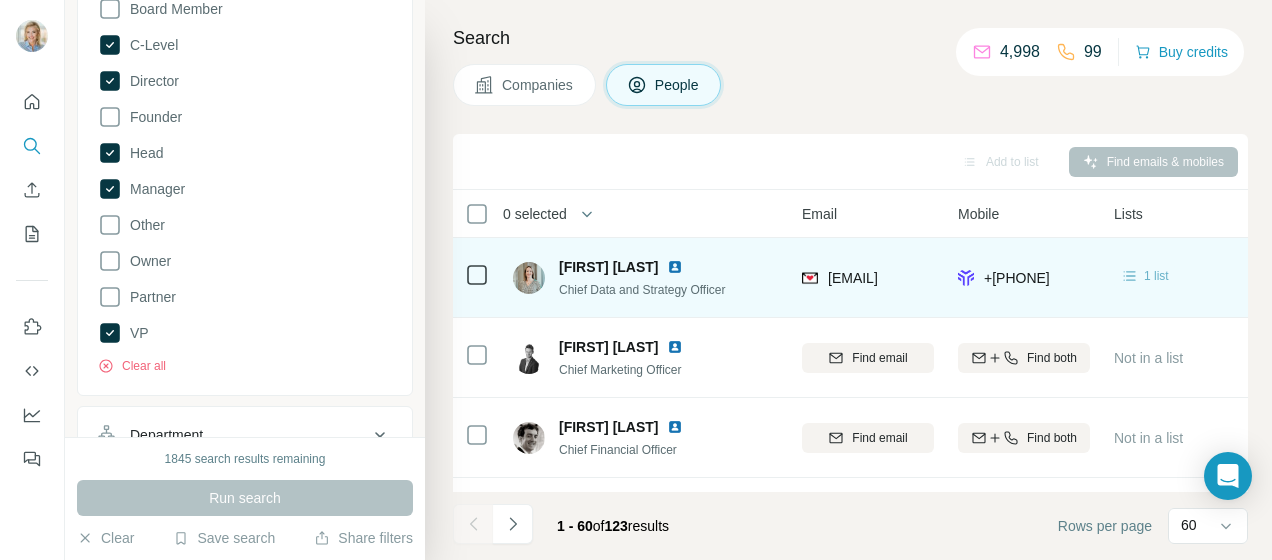 click on "1 list" at bounding box center (1156, 276) 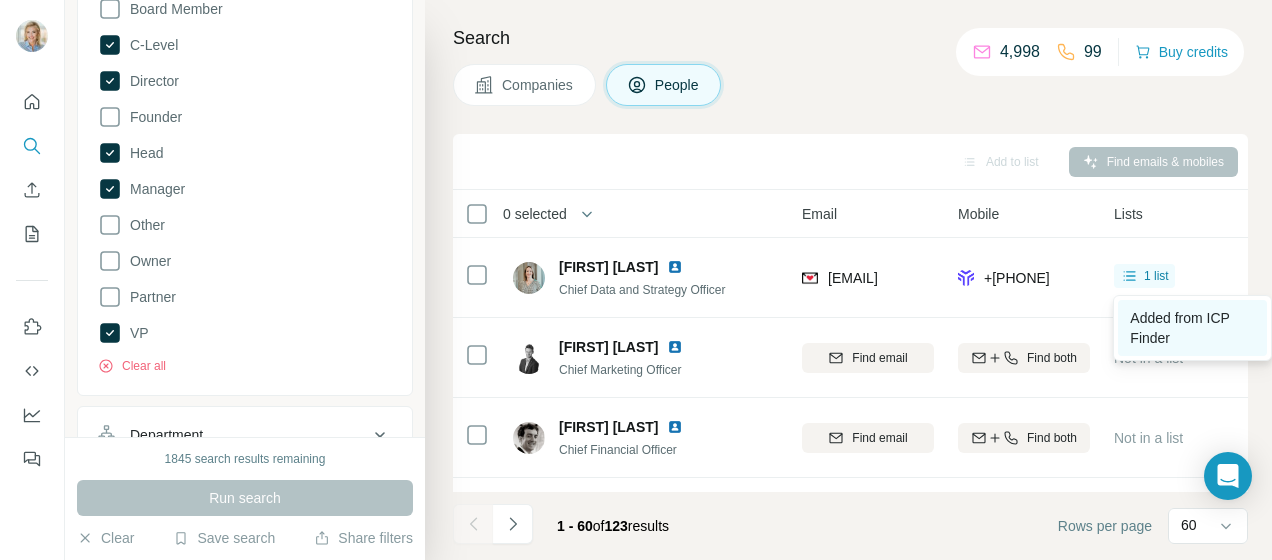 click on "Added from ICP Finder" at bounding box center (1179, 328) 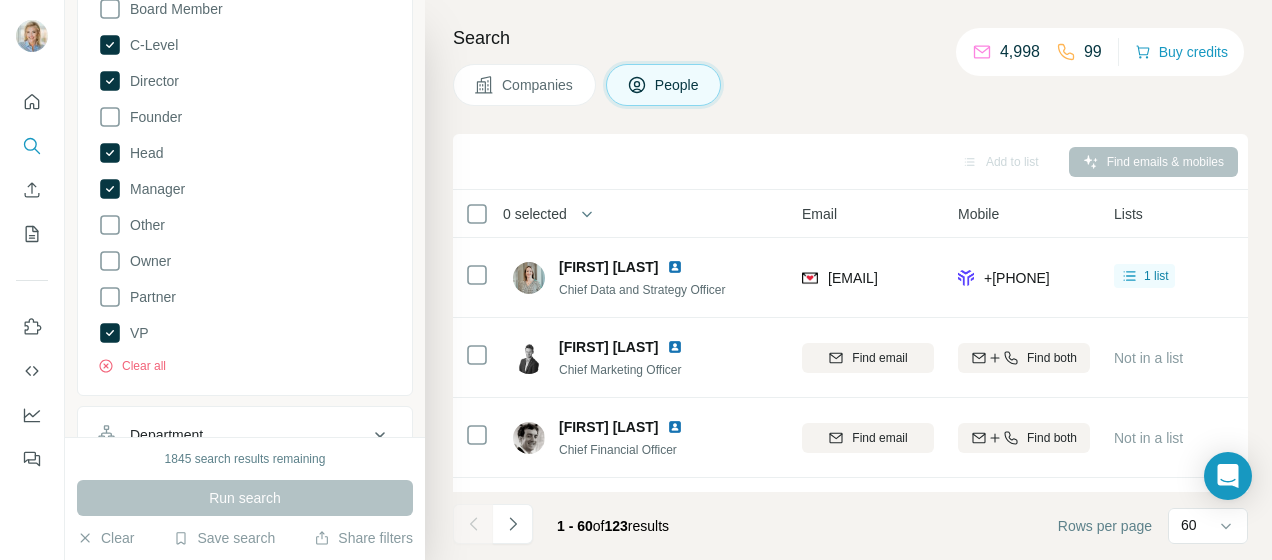 click on "Search Companies People Add to list Find emails & mobiles 0 selected People Company Email Mobile Lists Personal location Seniority Department Landline Beth Whelan Chief Data and Strategy Officer Reassured beth.whelan@reassured.co.uk +447984425889 1 list 🇬🇧 United Kingdom C-Level Management, R&D Not found Colin Simmonds Chief Marketing Officer Reassured Find email Find both Not in a list 🇬🇧 United Kingdom C-Level Management, Marketing and Advertising Find email first Edward Wagener Chief Financial Officer Reassured Find email Find both Not in a list 🇬🇧 United Kingdom C-Level Management, Accounting and Finance Find email first Laura Benton Chief Operating Officer Reassured Find email Find both Not in a list 🇬🇧 United Kingdom C-Level Operations, Management Find email first Philip Byrne Chief Risk and Compliance Officer Reassured Find email Find both Not in a list 🇬🇧 United Kingdom C-Level Management Find email first Zoe Odusina Chief People Officer Reassured Find email Find both HR" at bounding box center [848, 280] 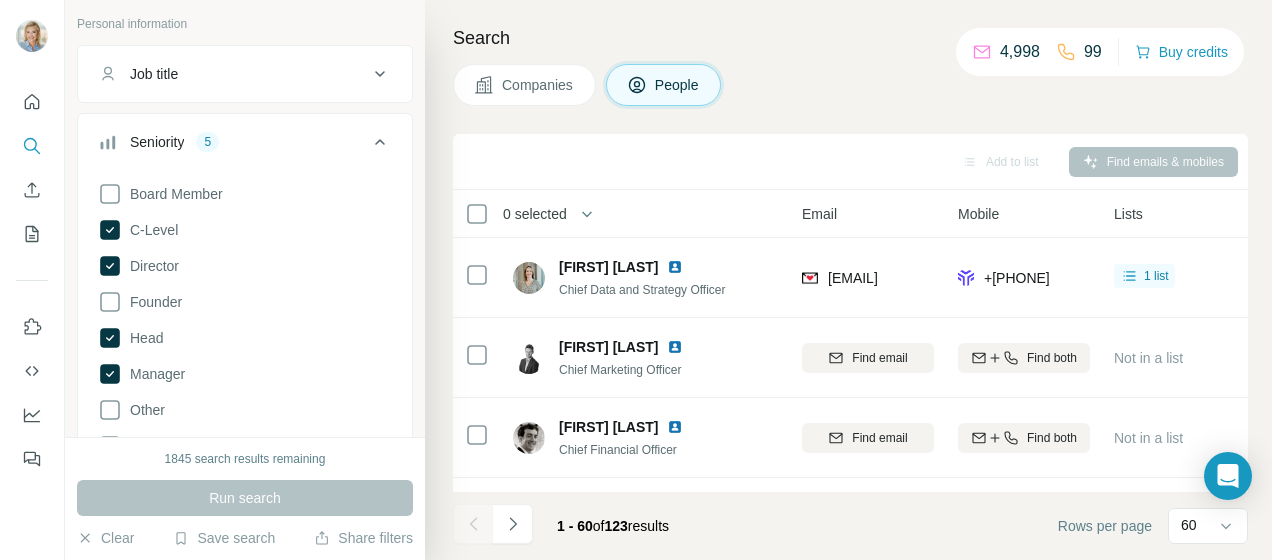 scroll, scrollTop: 0, scrollLeft: 0, axis: both 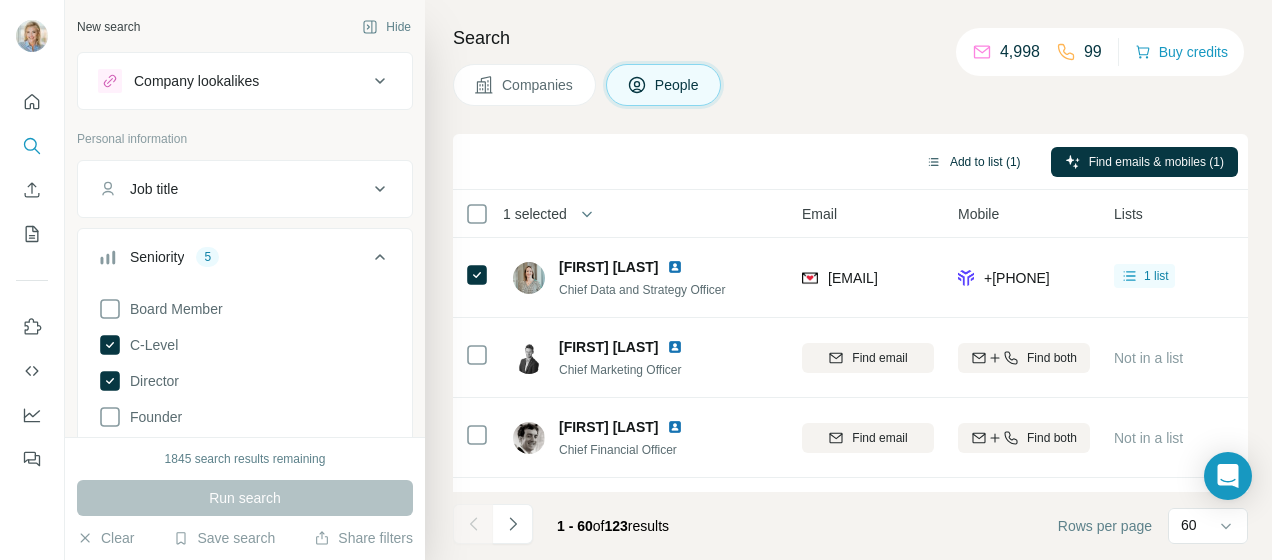 click on "Add to list (1)" at bounding box center (973, 162) 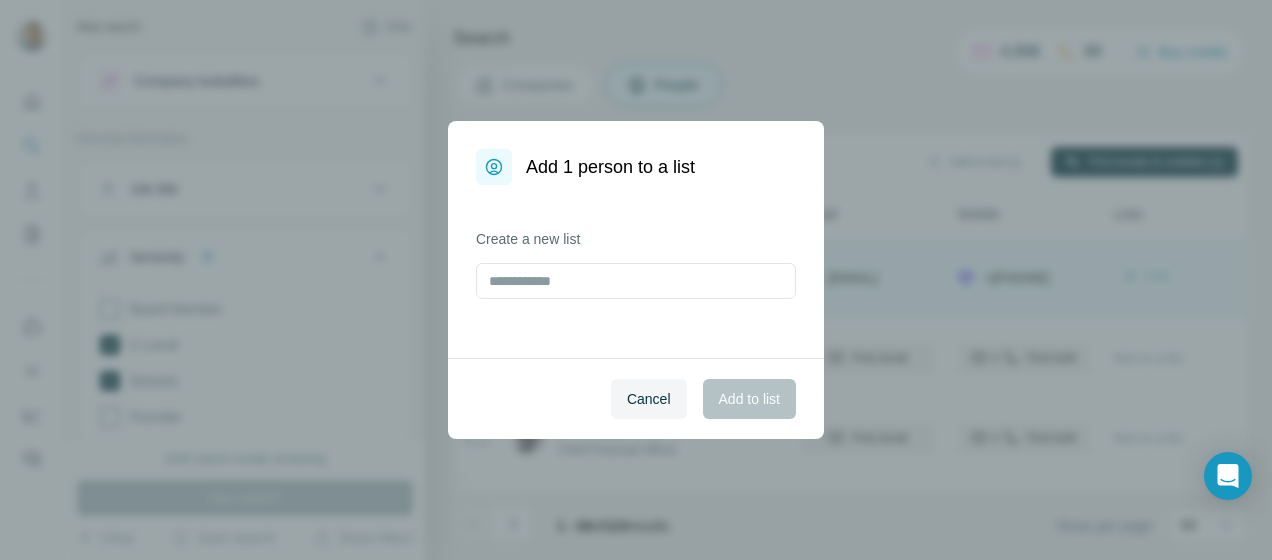click on "Add 1 person to a list Create a new list Cancel Add to list" at bounding box center [636, 280] 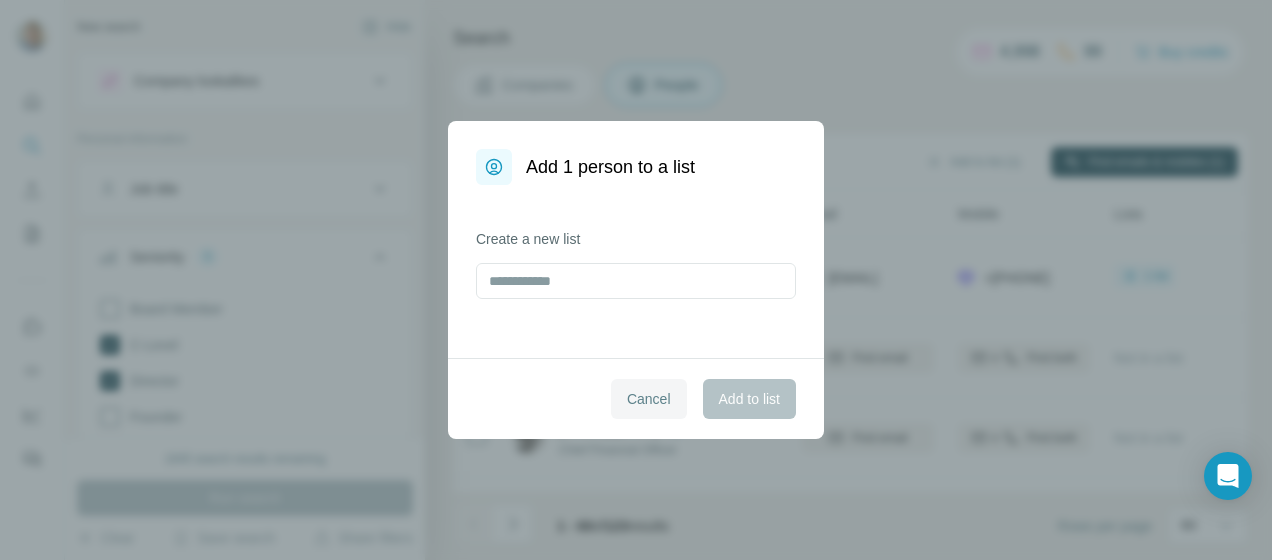click on "Cancel" at bounding box center [649, 399] 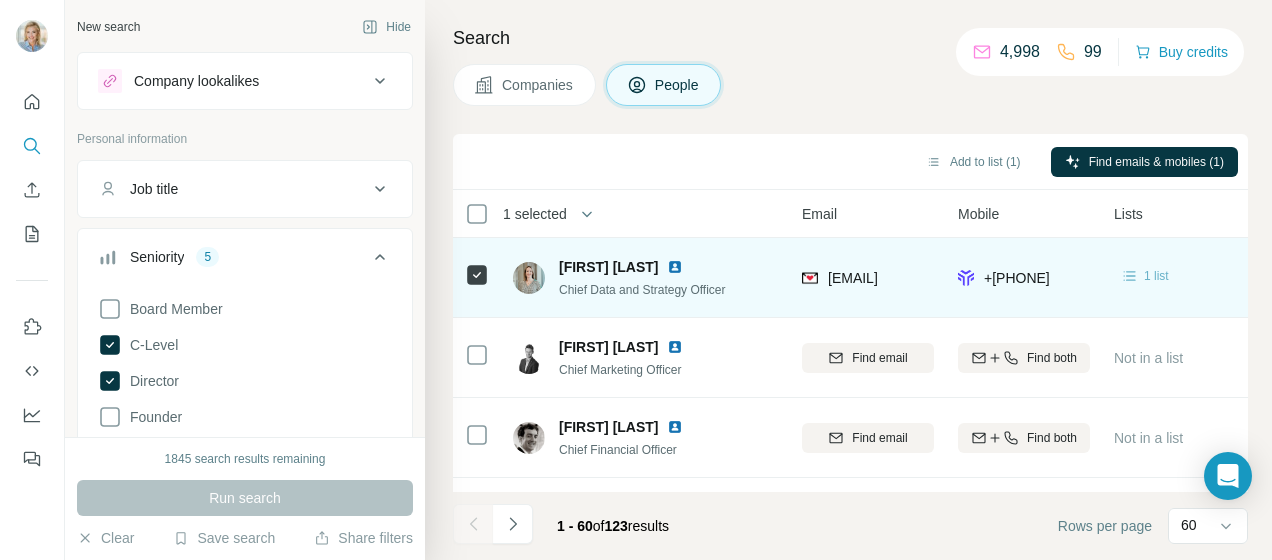 click on "1 list" at bounding box center (1144, 276) 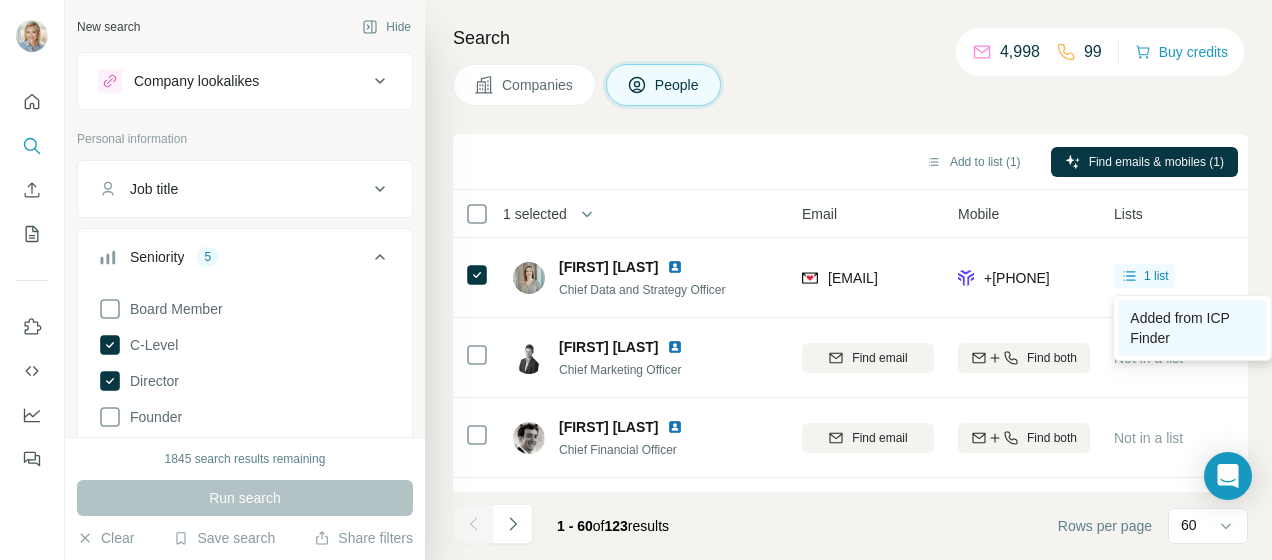 click on "Added from ICP Finder" at bounding box center [1179, 328] 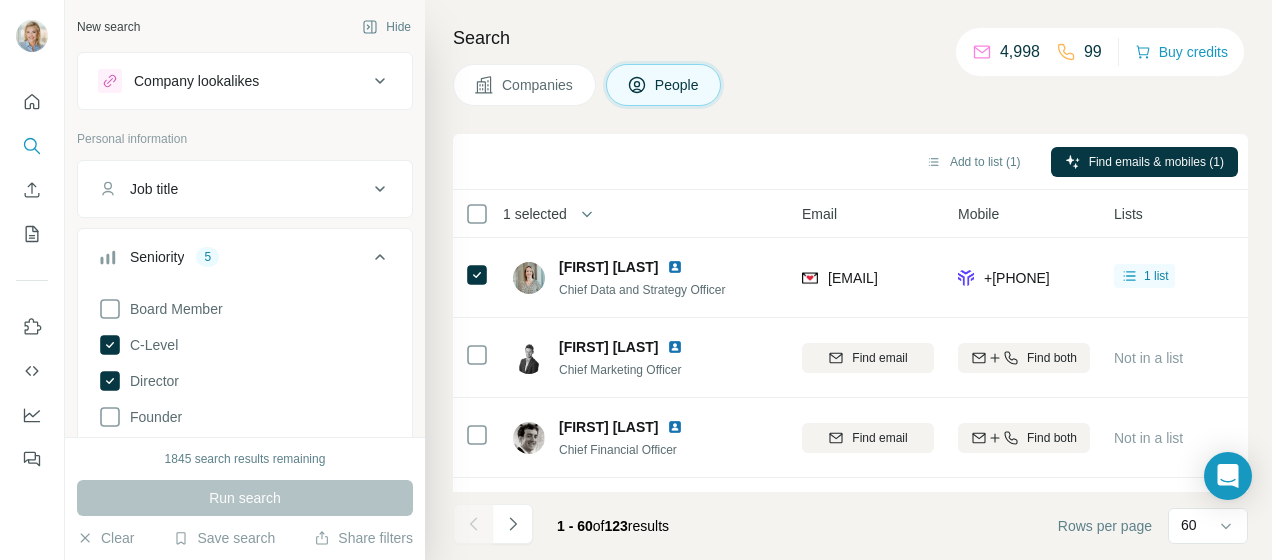 click on "Companies People" at bounding box center [850, 85] 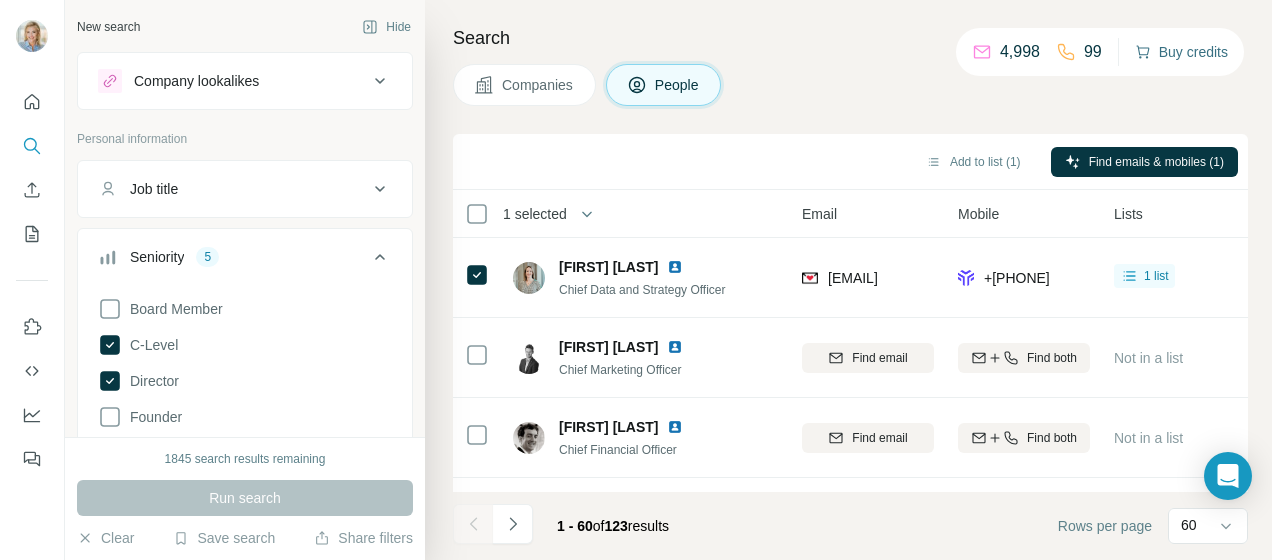 click on "Buy credits" at bounding box center [1181, 52] 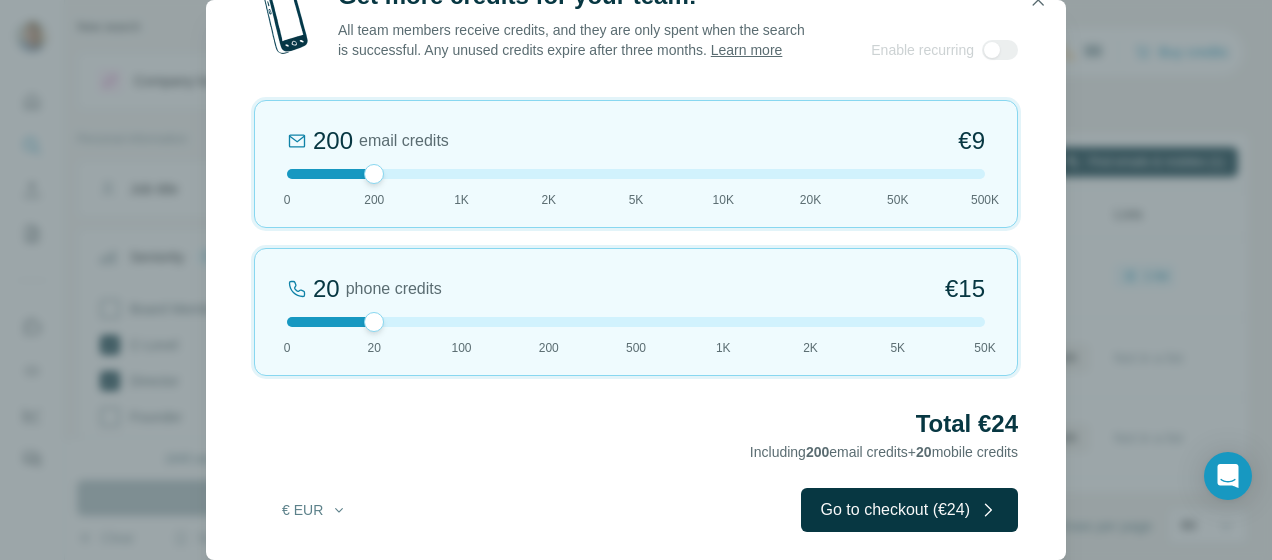 click on "20 phone credits €15 0 20 100 200 500 1K 2K 5K 50K" at bounding box center [636, 312] 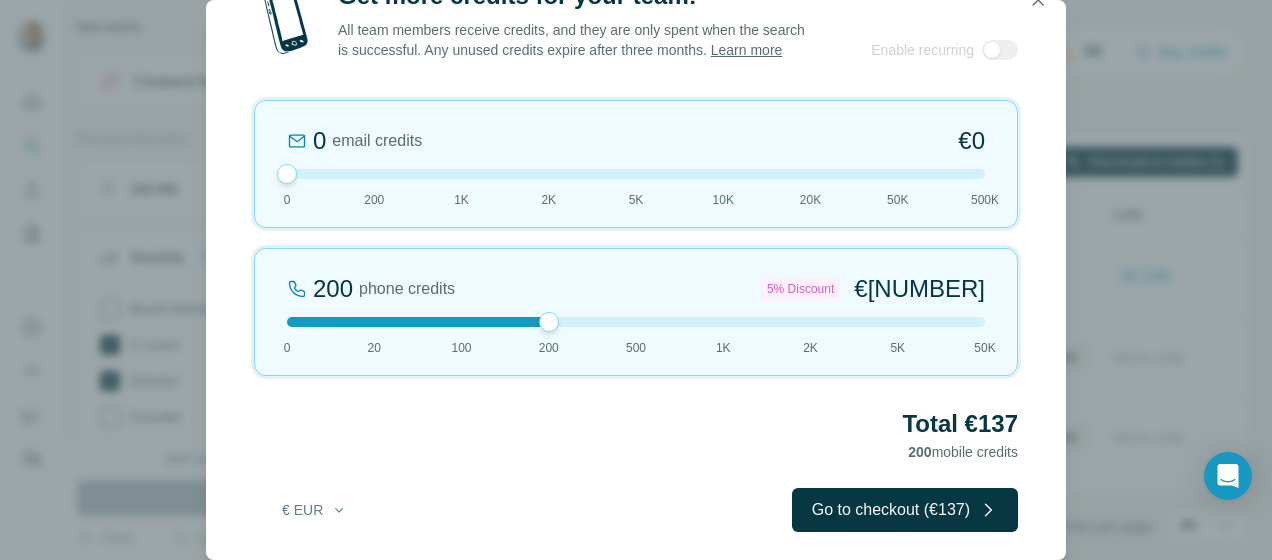 drag, startPoint x: 374, startPoint y: 191, endPoint x: 321, endPoint y: 187, distance: 53.15073 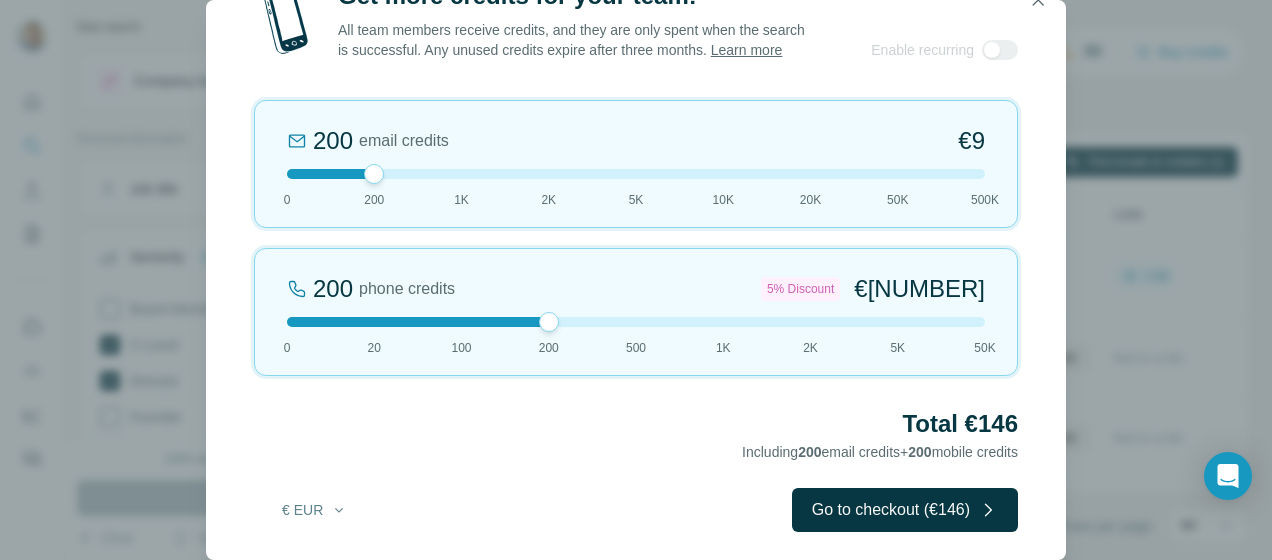 click at bounding box center (636, 174) 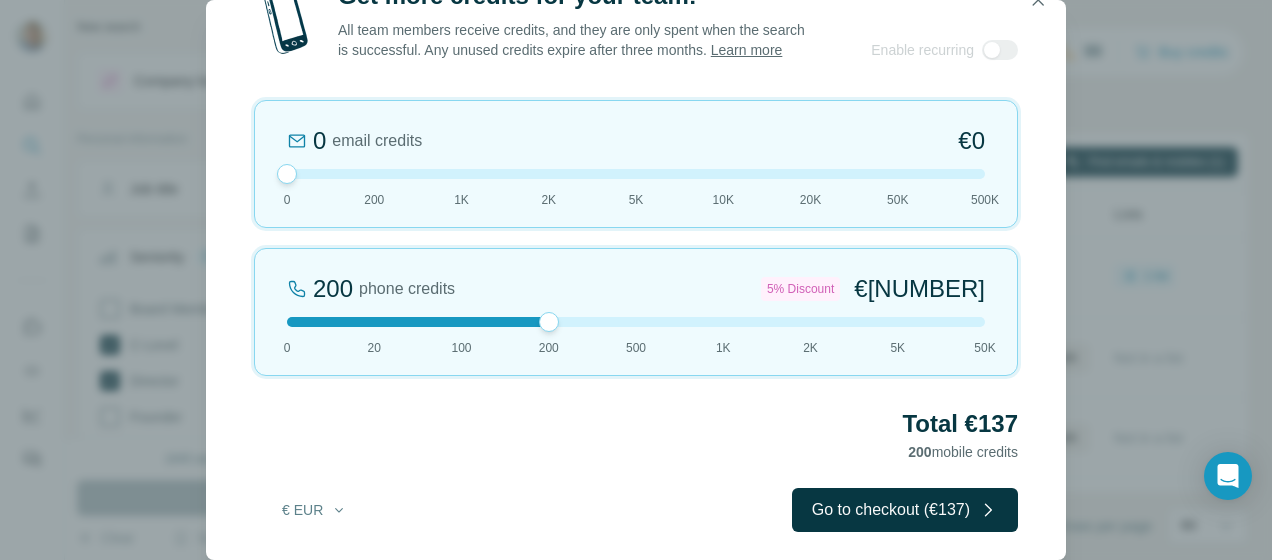 click at bounding box center [636, 322] 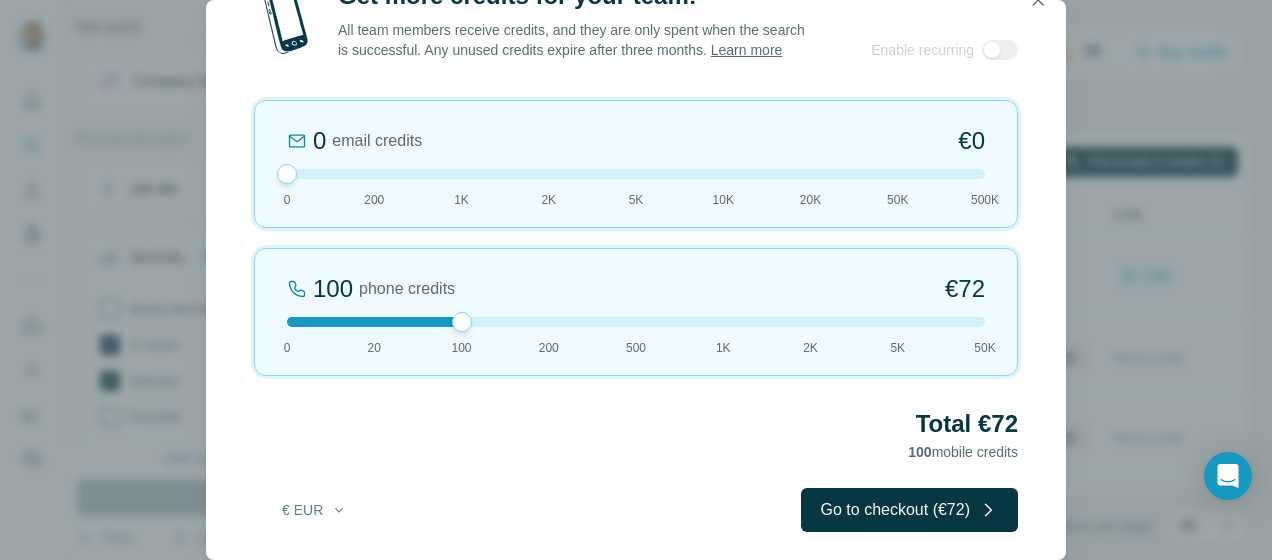 click at bounding box center (636, 322) 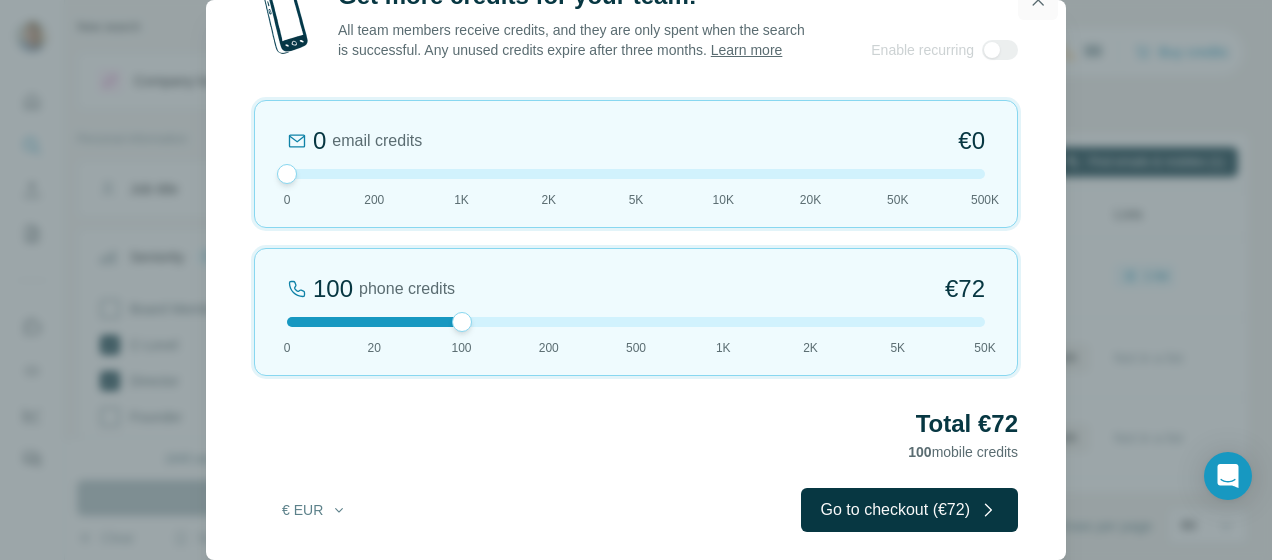 click 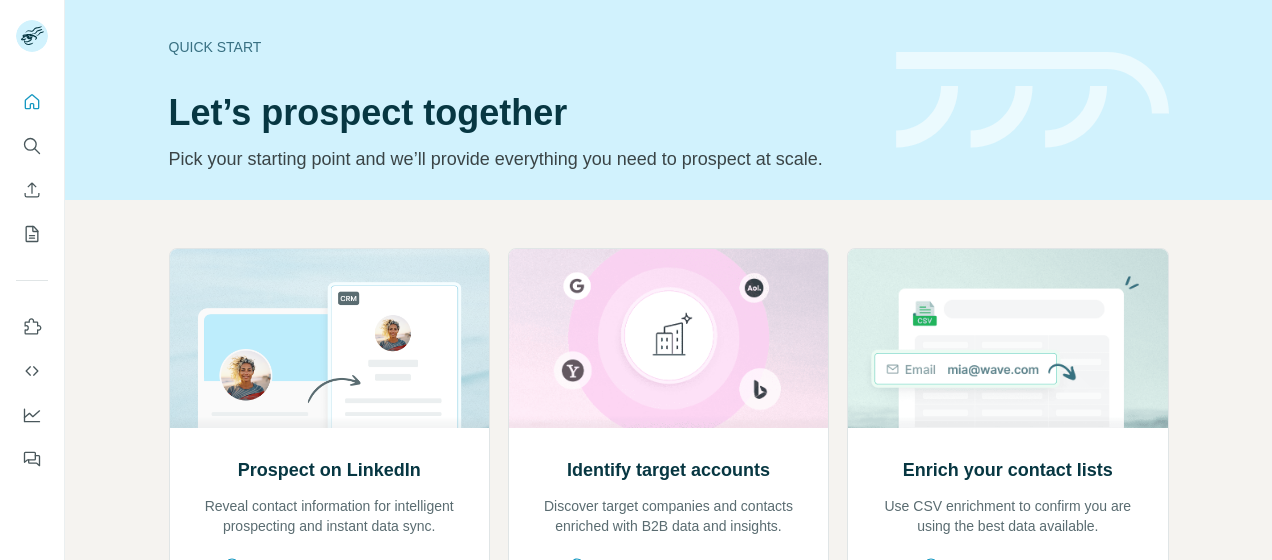 scroll, scrollTop: 0, scrollLeft: 0, axis: both 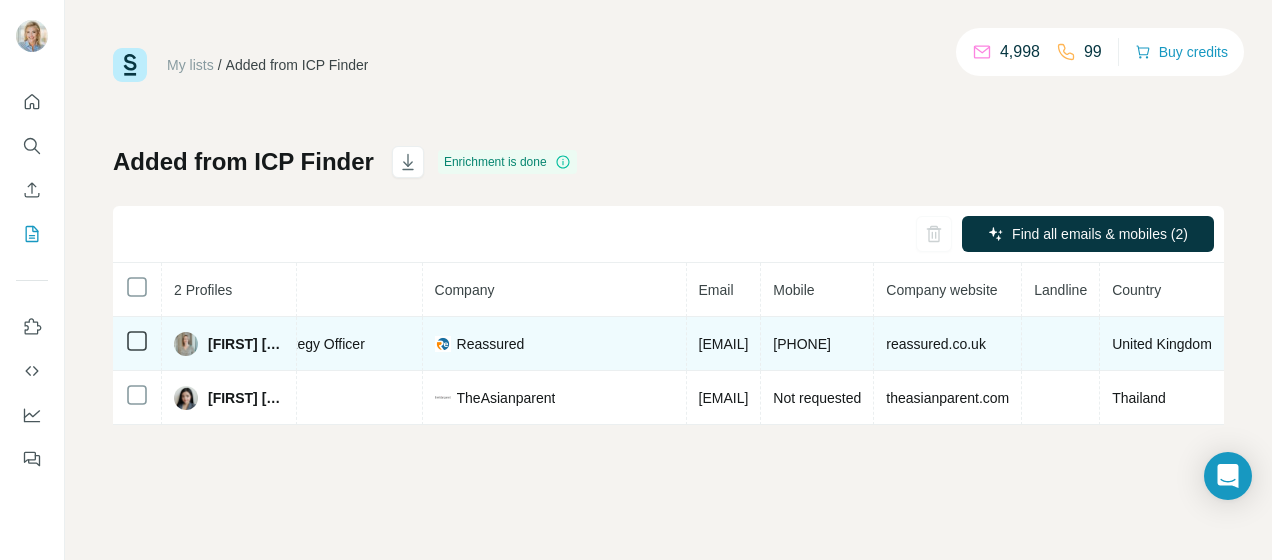 drag, startPoint x: 818, startPoint y: 341, endPoint x: 940, endPoint y: 348, distance: 122.20065 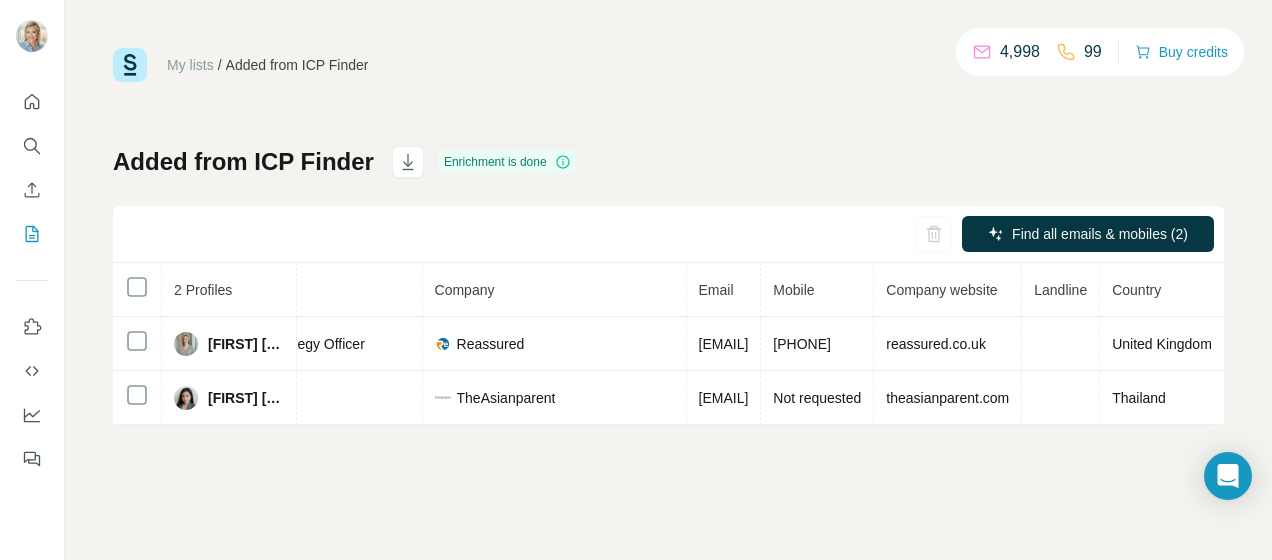 drag, startPoint x: 800, startPoint y: 348, endPoint x: 718, endPoint y: 73, distance: 286.96515 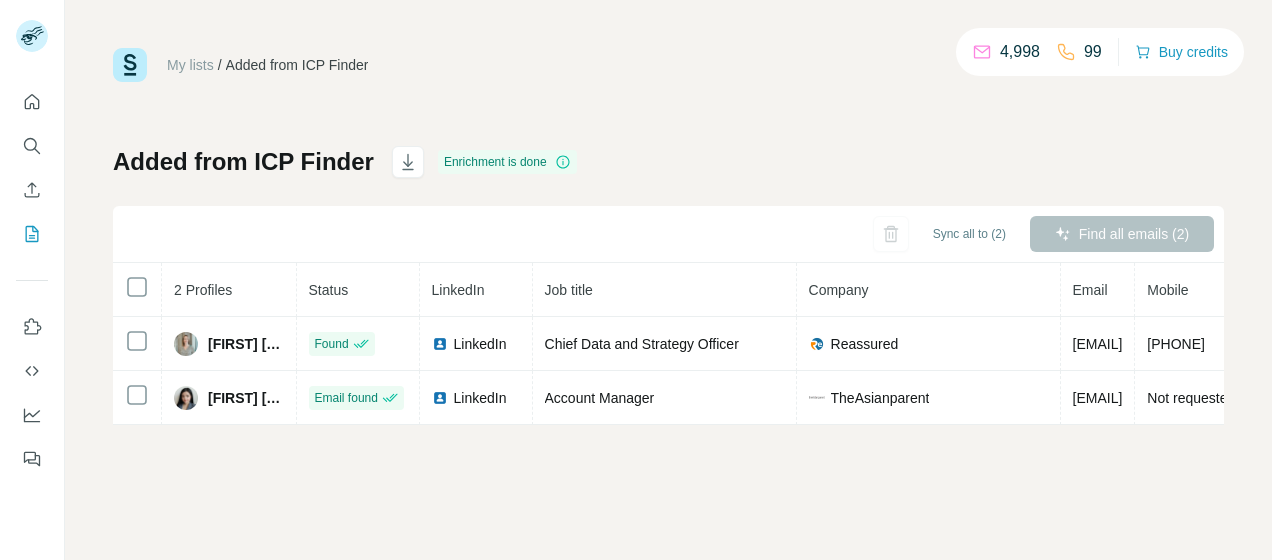 scroll, scrollTop: 0, scrollLeft: 0, axis: both 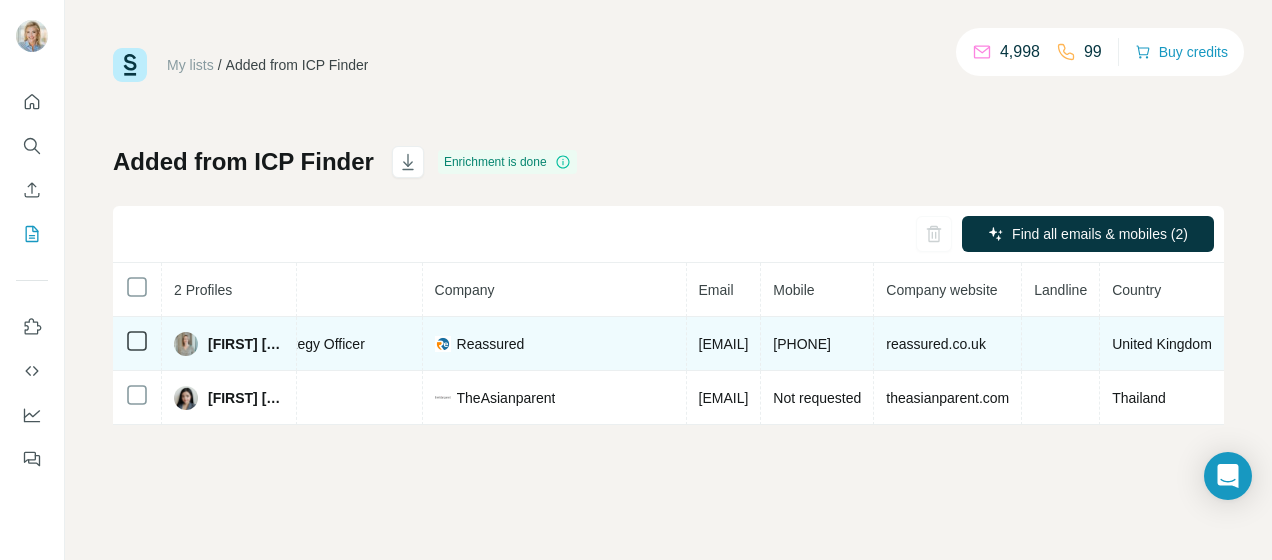 drag, startPoint x: 960, startPoint y: 339, endPoint x: 844, endPoint y: 339, distance: 116 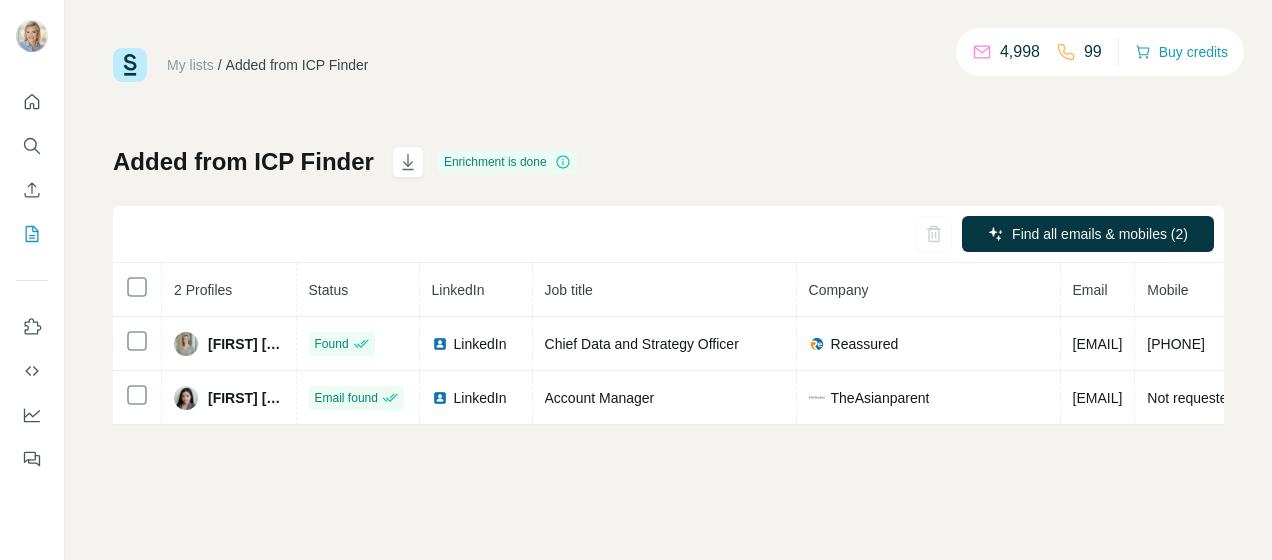 scroll, scrollTop: 0, scrollLeft: 0, axis: both 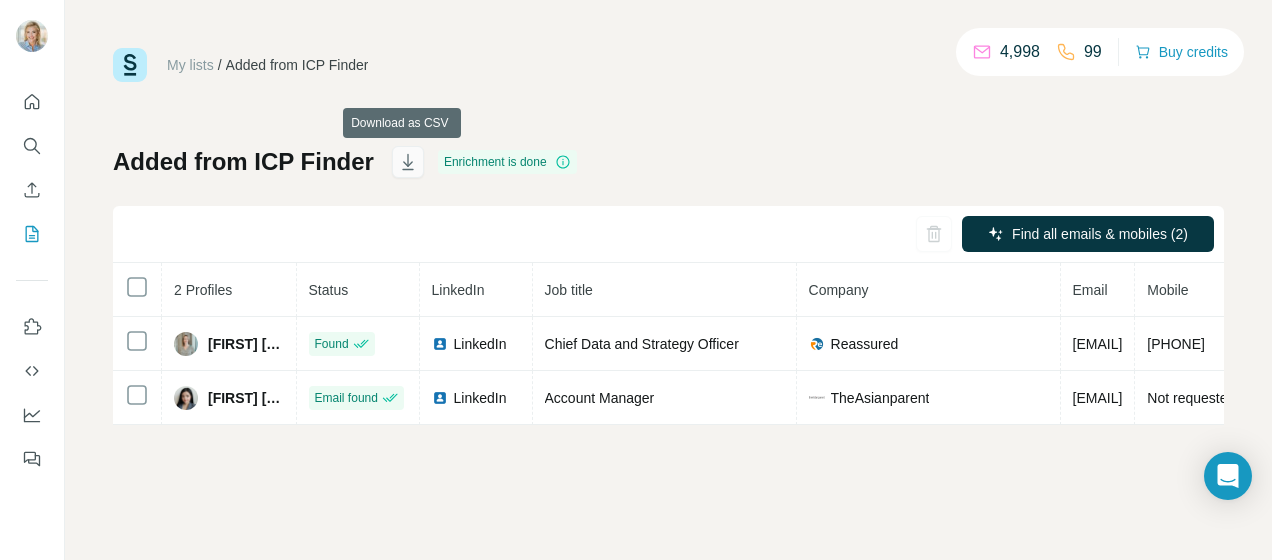 click 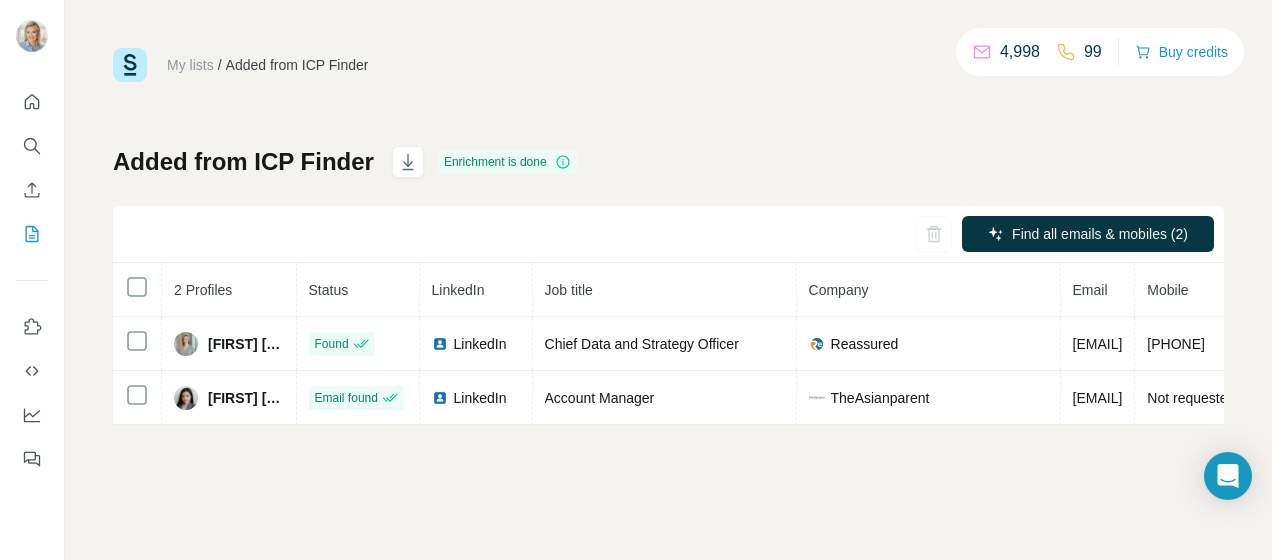 click on "My lists / Added from ICP Finder 4,998 99 Buy credits" at bounding box center (668, 65) 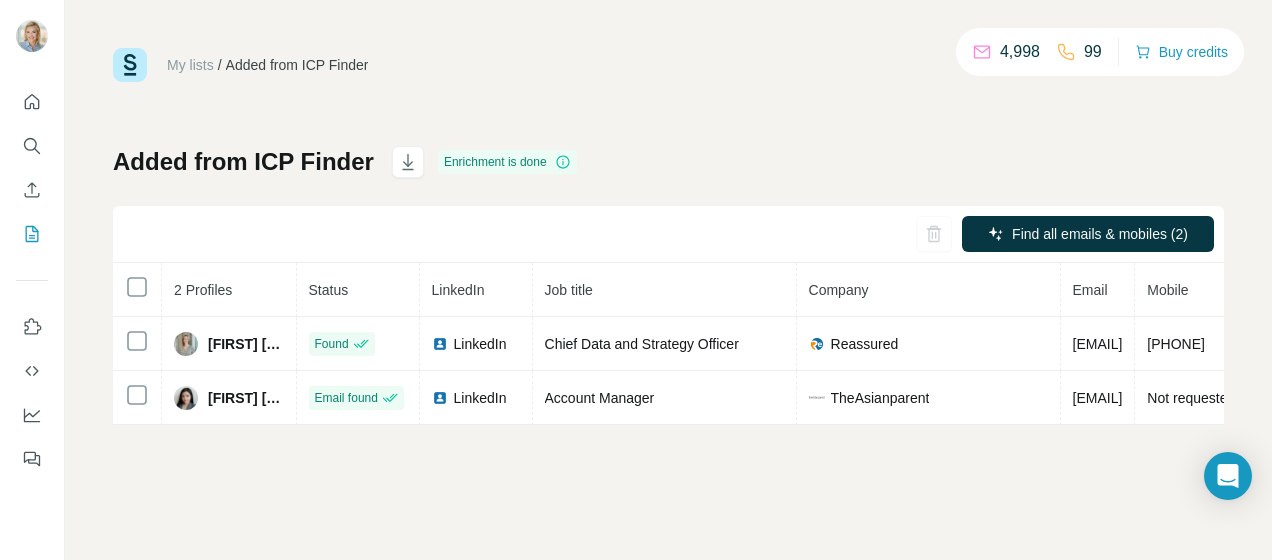 scroll, scrollTop: 0, scrollLeft: 0, axis: both 